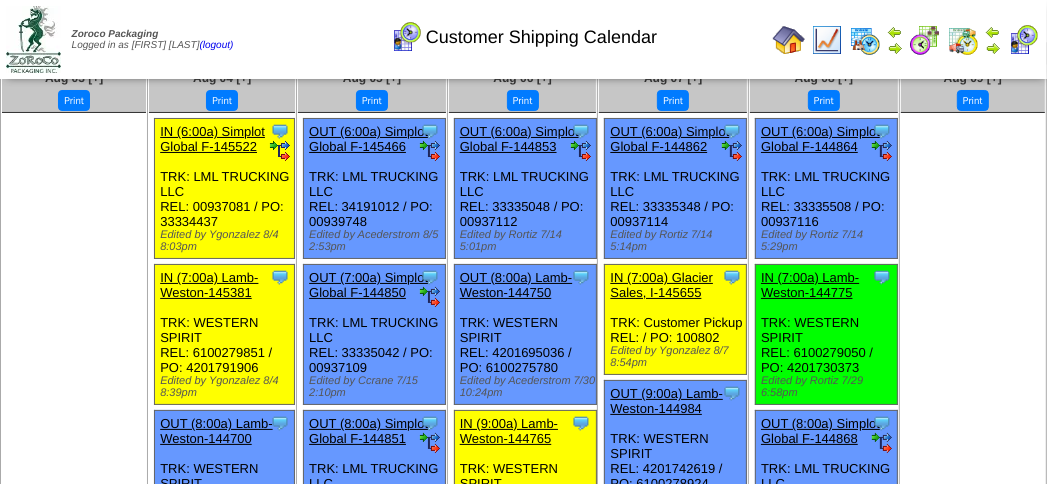 scroll, scrollTop: 0, scrollLeft: 0, axis: both 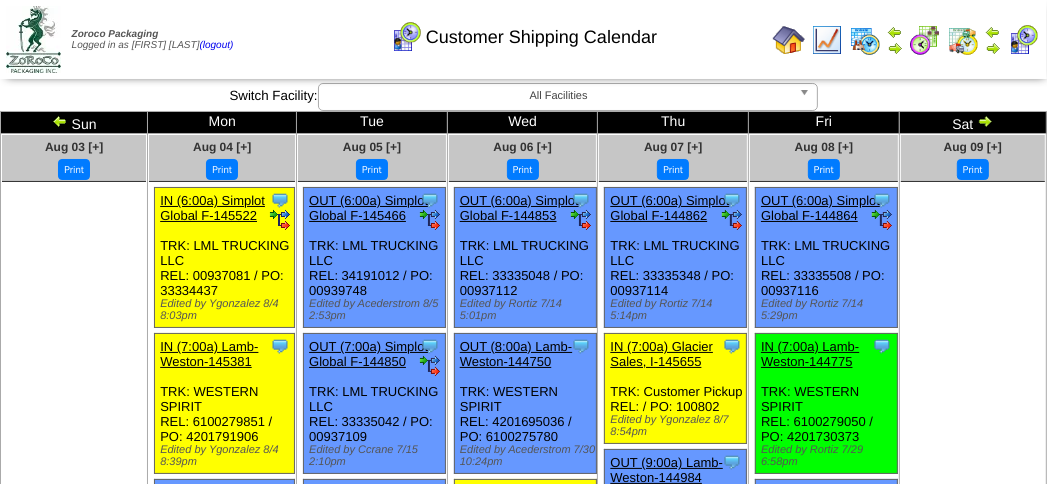 click on "Sun" at bounding box center (74, 123) 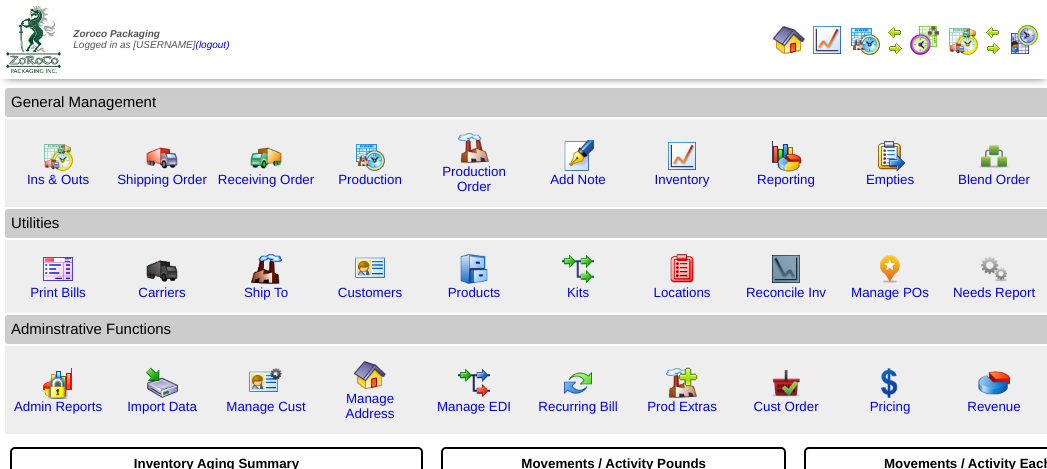 scroll, scrollTop: 0, scrollLeft: 0, axis: both 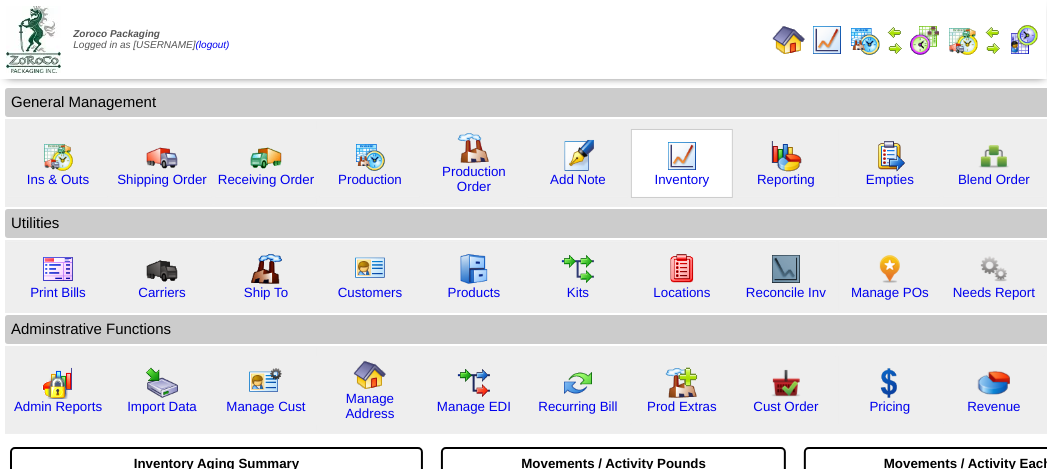 click at bounding box center (682, 156) 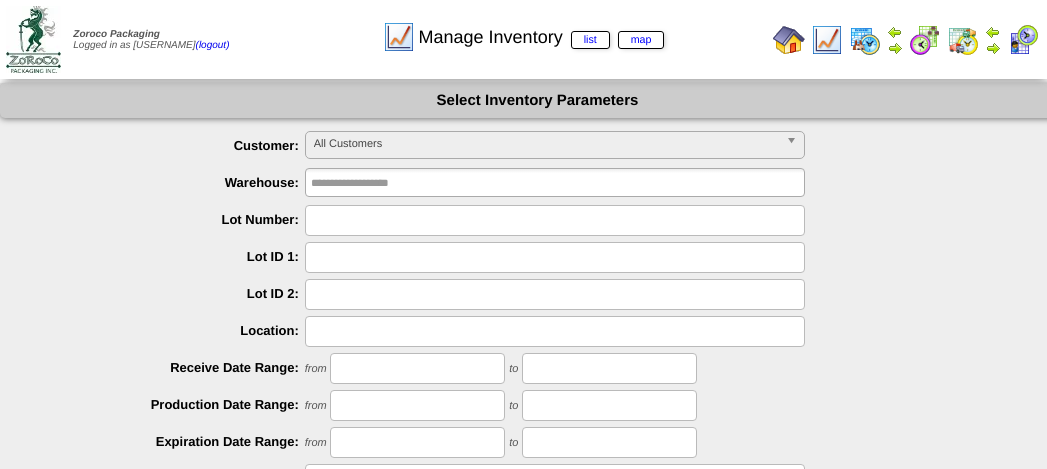 scroll, scrollTop: 0, scrollLeft: 0, axis: both 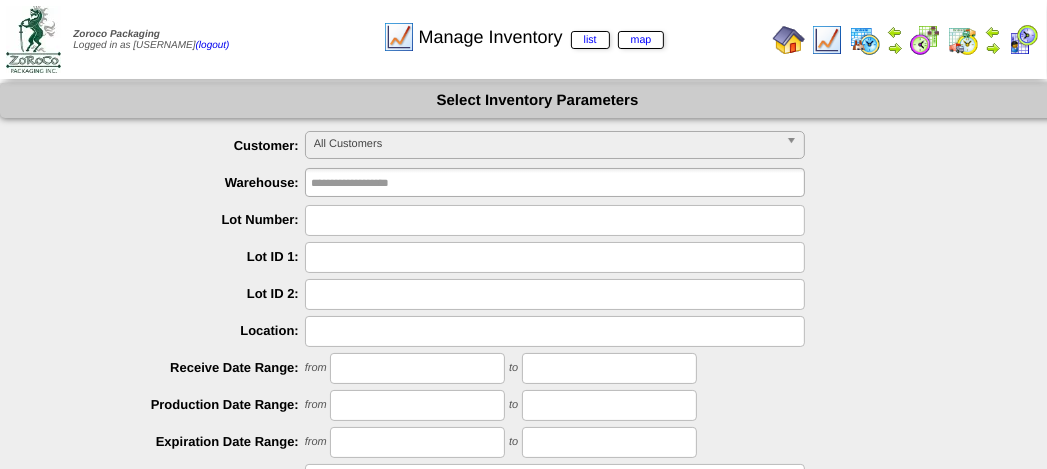 click on "All Customers" at bounding box center [546, 144] 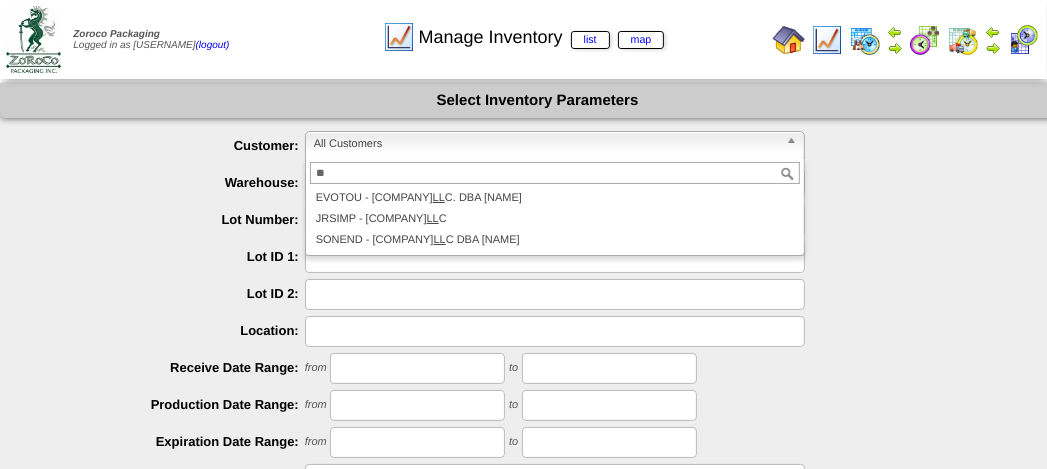type on "*" 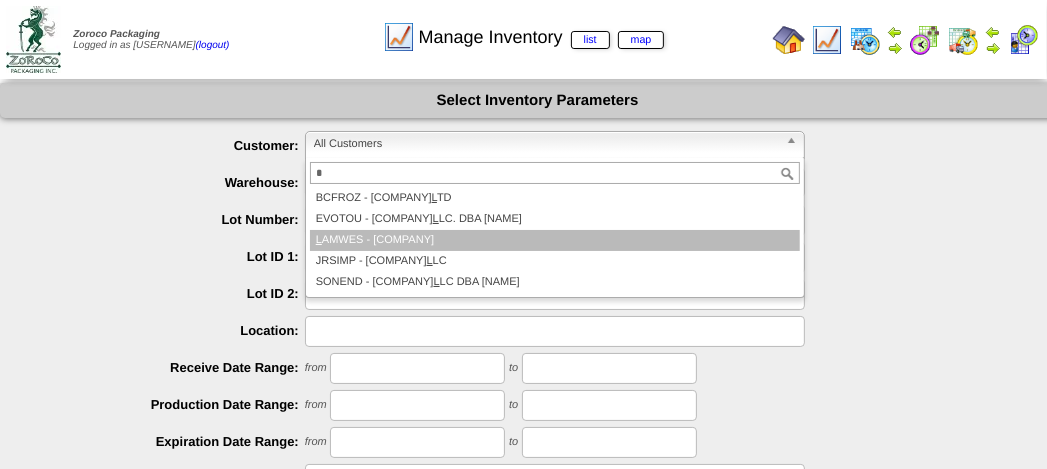 type on "*" 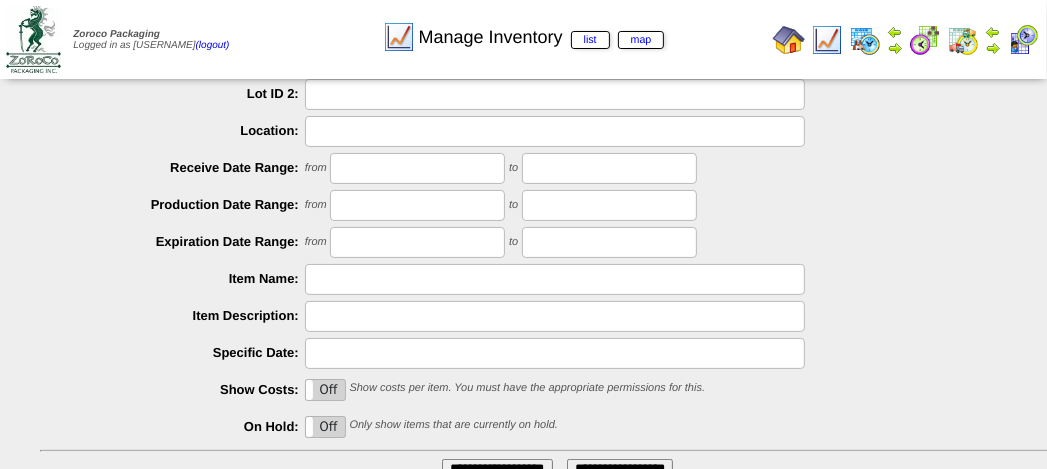 scroll, scrollTop: 364, scrollLeft: 0, axis: vertical 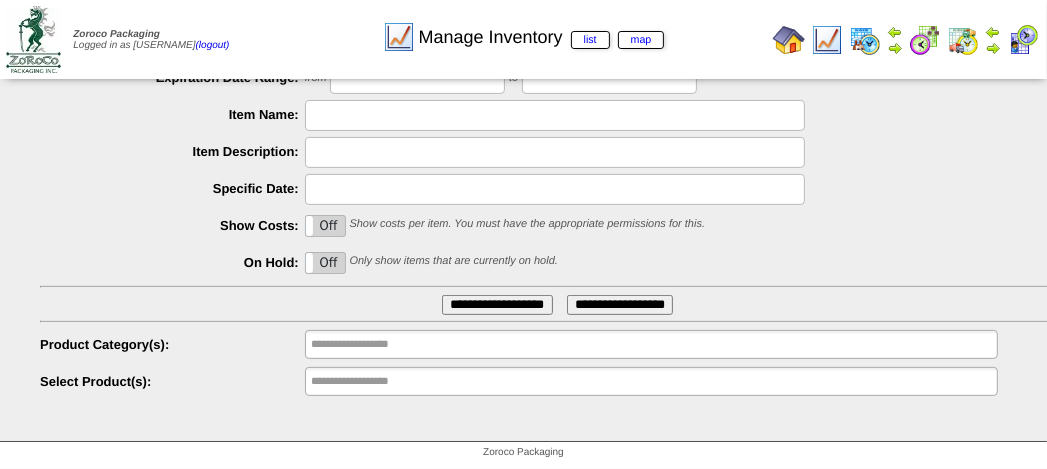 type 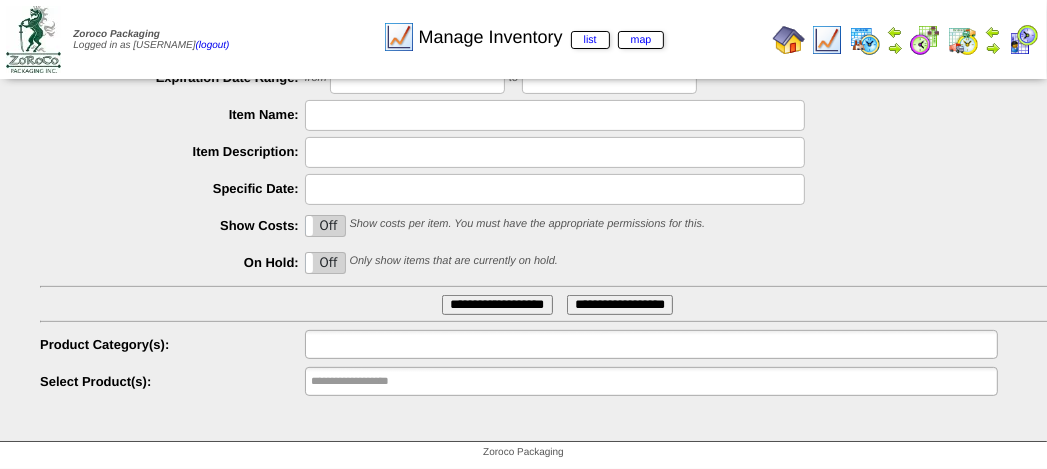 click at bounding box center (375, 344) 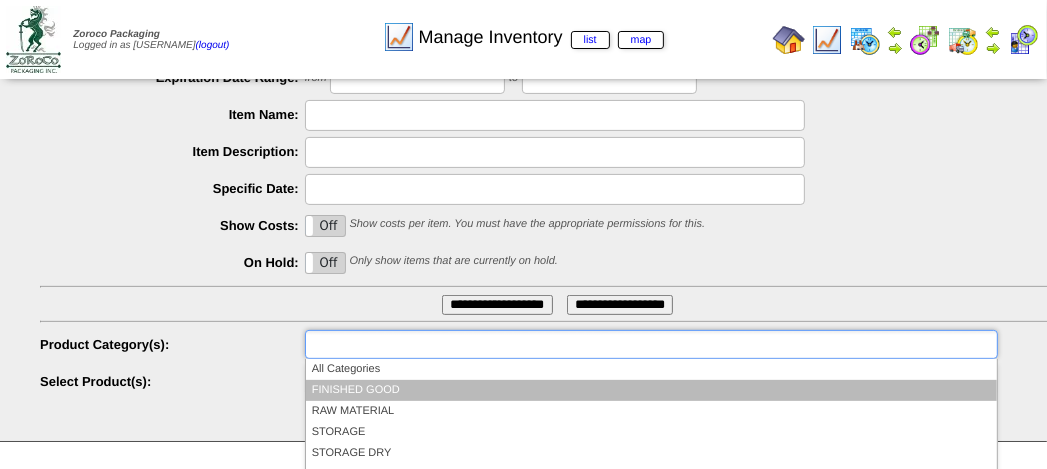 click on "FINISHED GOOD" at bounding box center (651, 390) 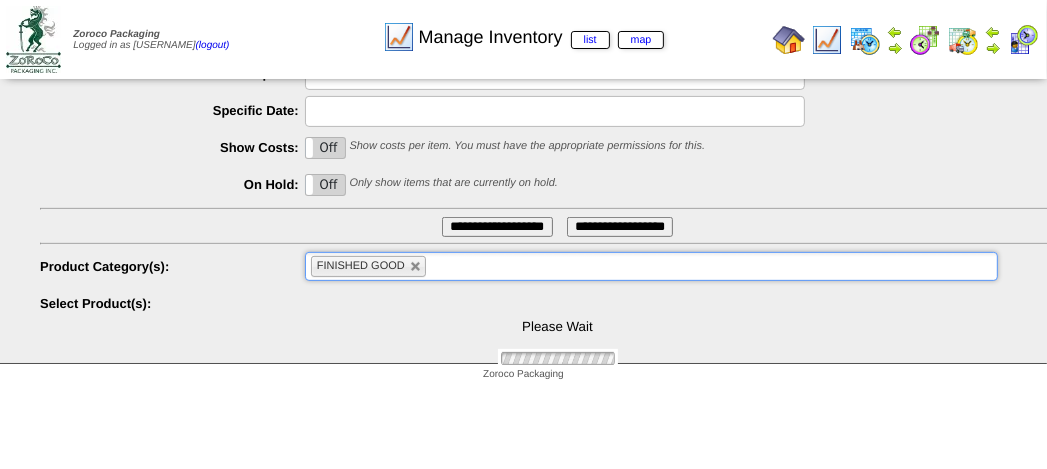 scroll, scrollTop: 495, scrollLeft: 0, axis: vertical 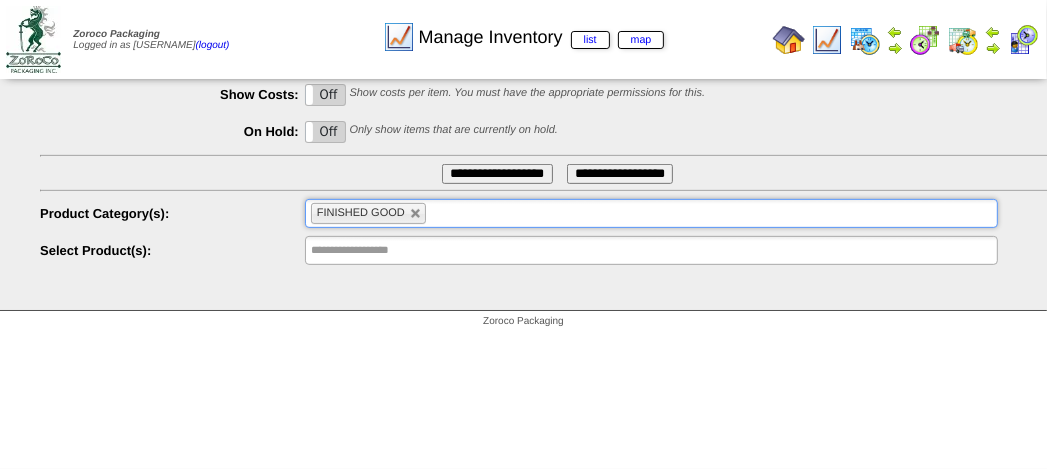 type 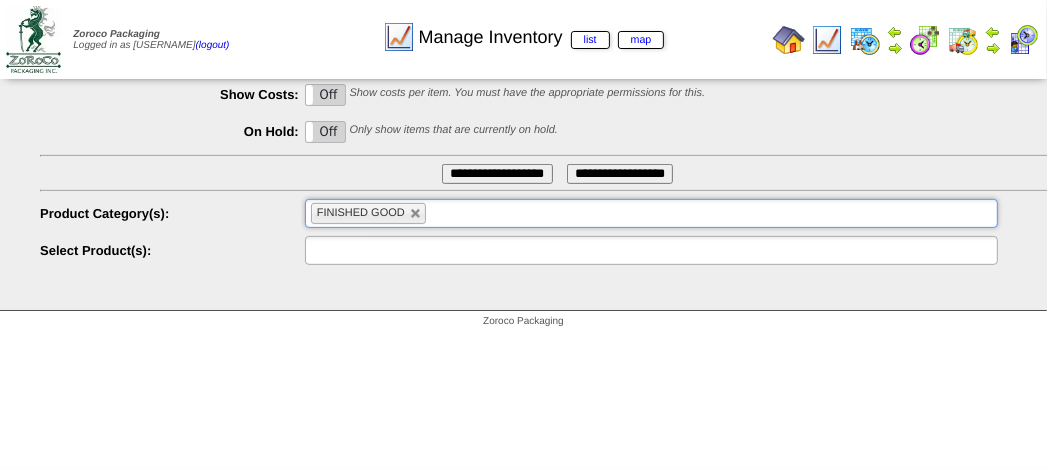 click at bounding box center (375, 250) 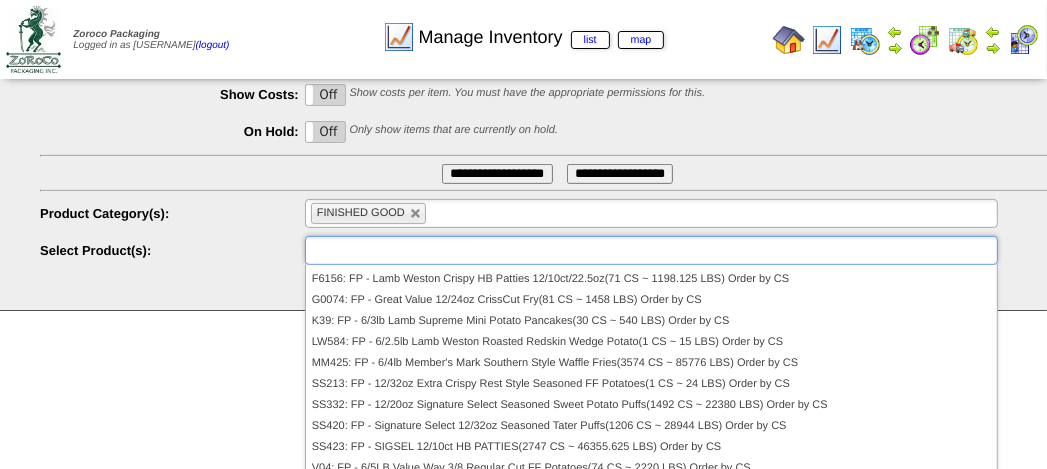 scroll, scrollTop: 400, scrollLeft: 0, axis: vertical 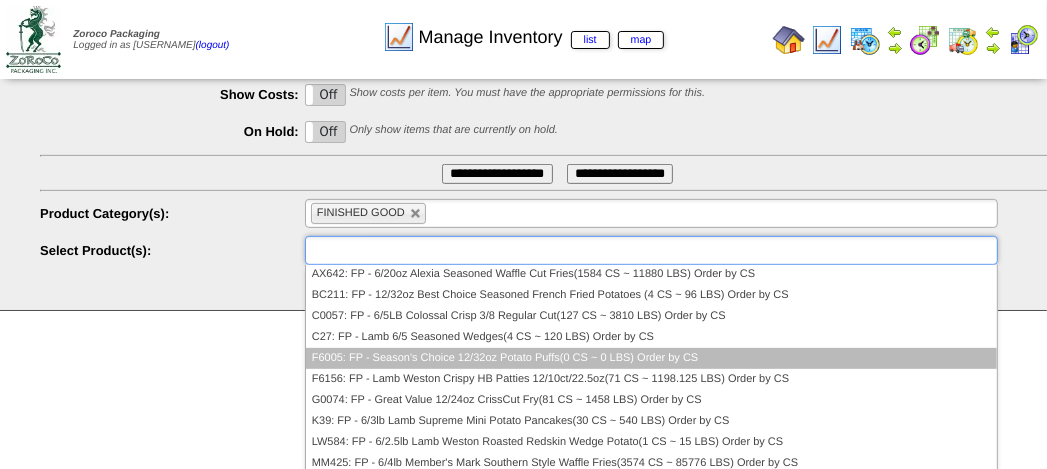click on "F6005: FP - Season's Choice 12/32oz Potato Puffs(0 CS ~ 0 LBS) Order by CS" at bounding box center [651, 358] 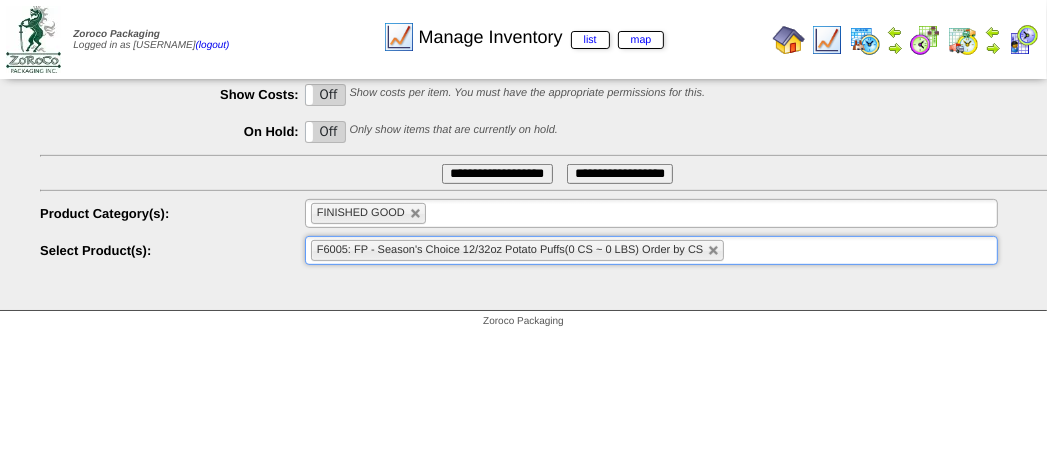 click on "**********" at bounding box center (497, 174) 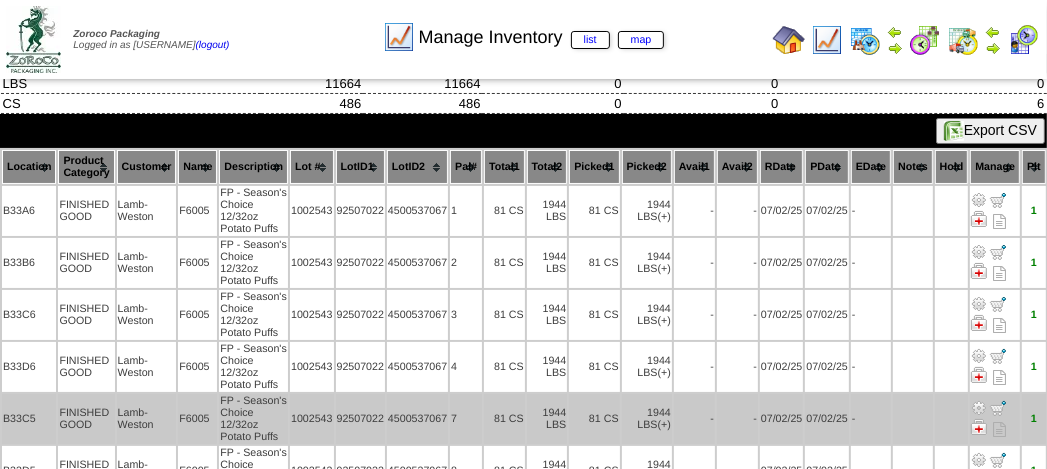 scroll, scrollTop: 0, scrollLeft: 0, axis: both 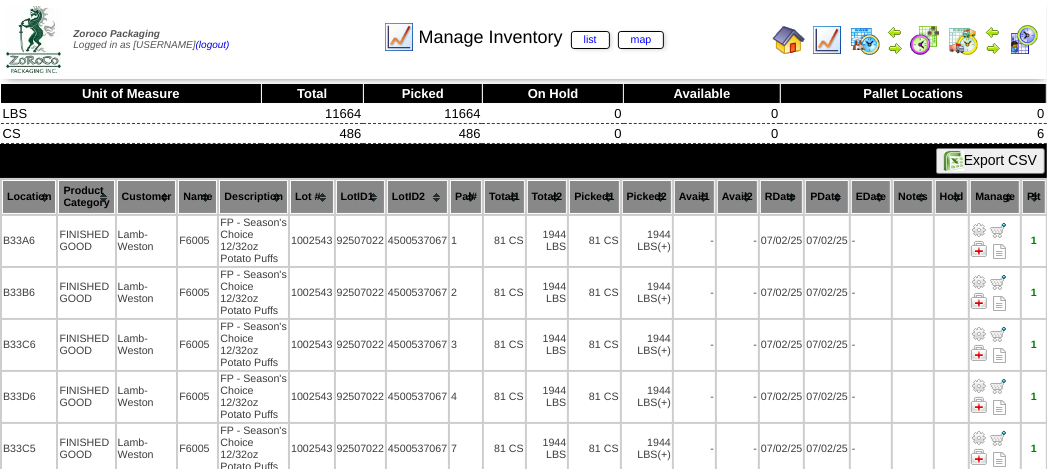 click on "Manage Inventory list map" at bounding box center [523, 30] 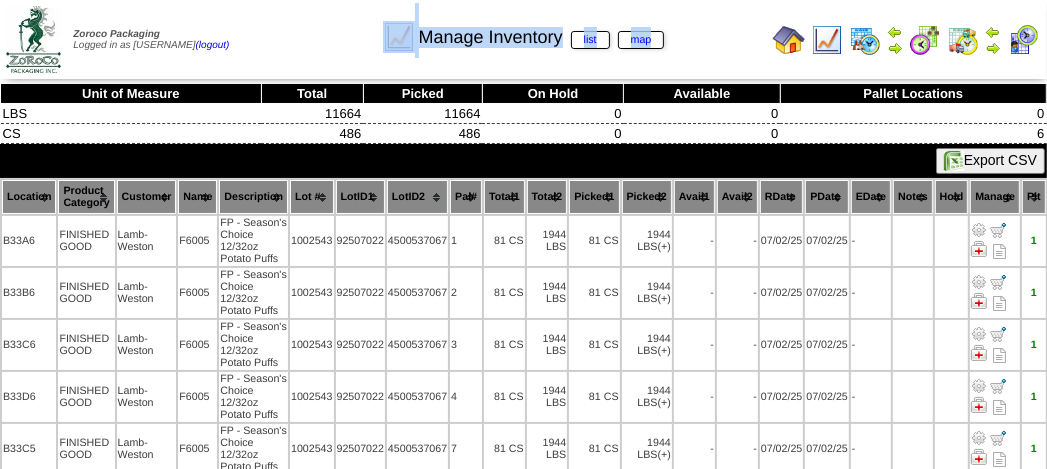 click on "Manage Inventory list map" at bounding box center [523, 30] 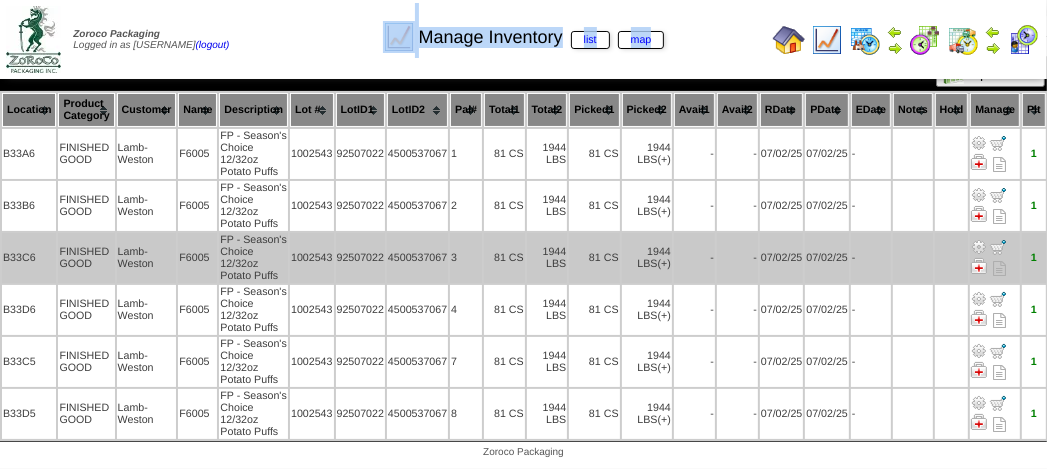 scroll, scrollTop: 155, scrollLeft: 0, axis: vertical 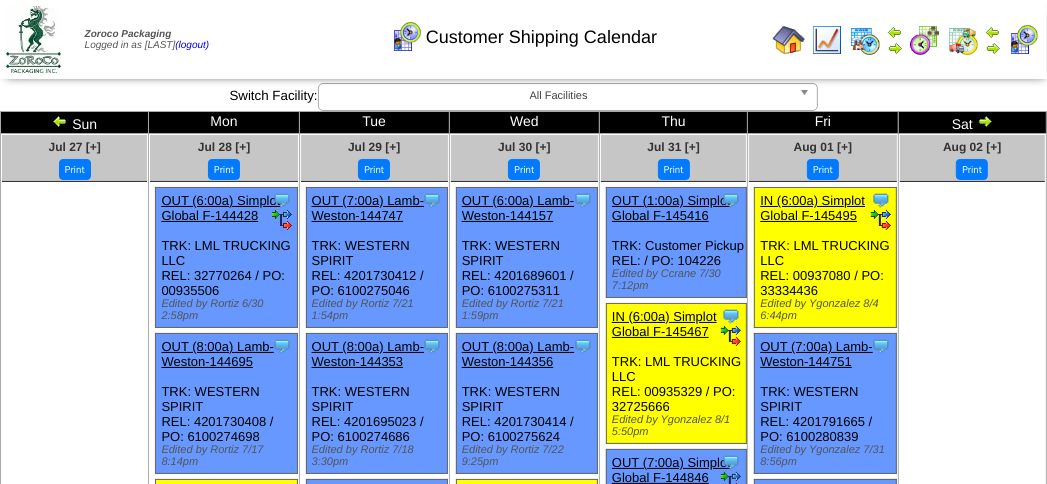 click at bounding box center [60, 121] 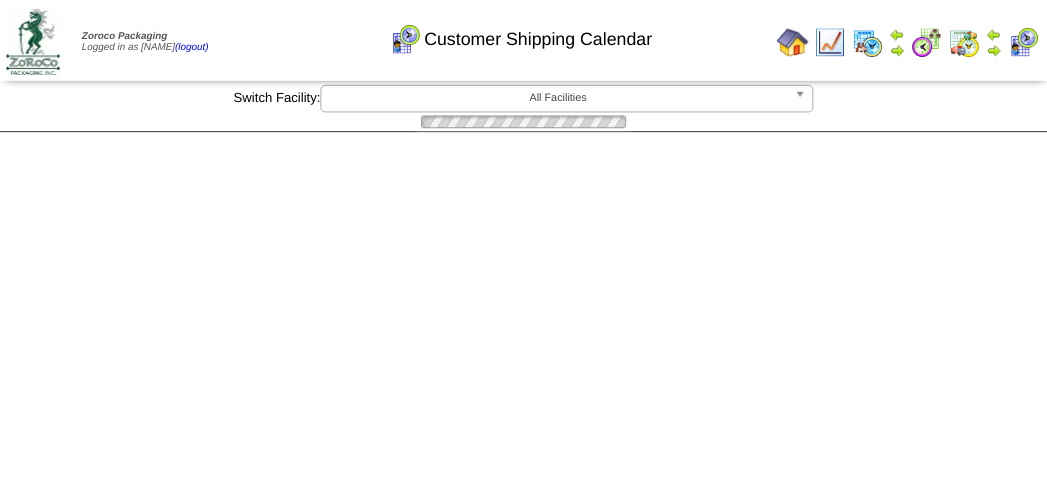 scroll, scrollTop: 0, scrollLeft: 0, axis: both 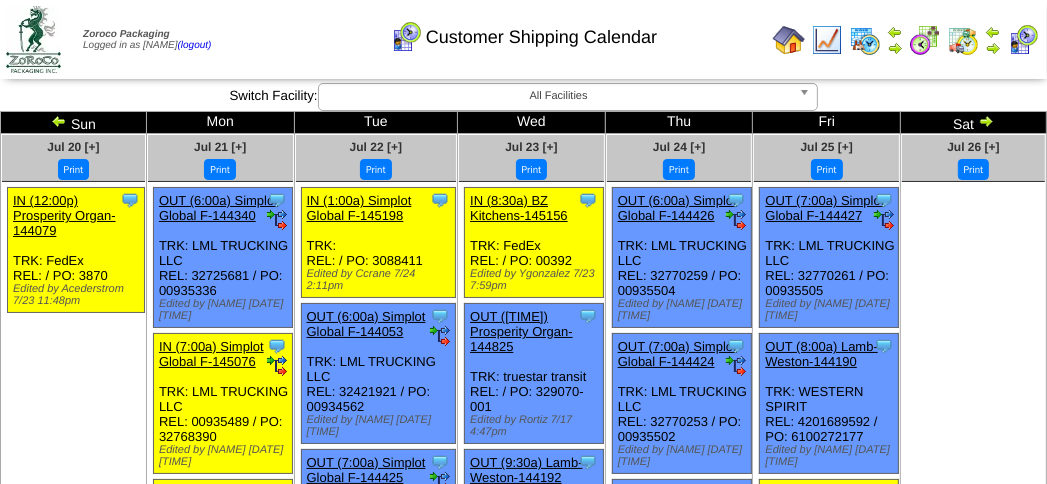 click at bounding box center (59, 121) 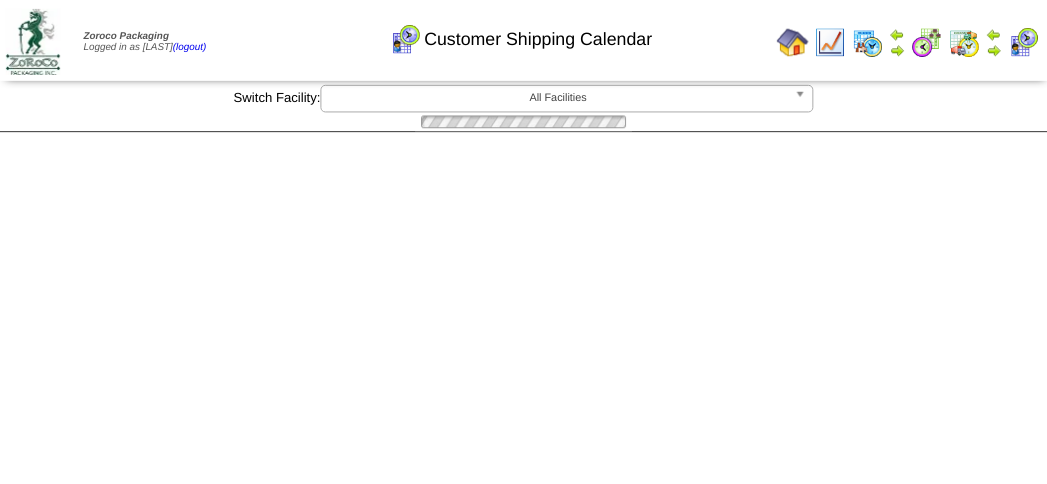 scroll, scrollTop: 0, scrollLeft: 0, axis: both 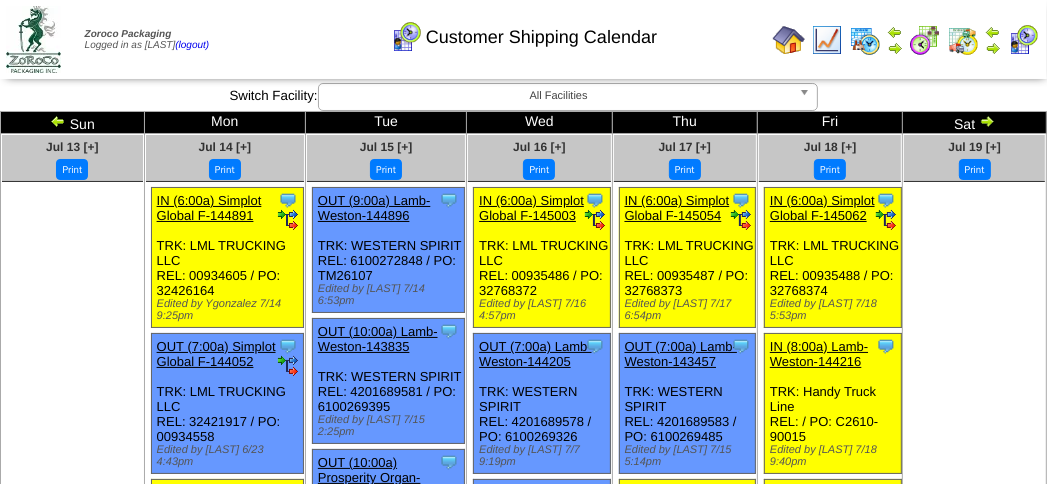 click at bounding box center [58, 121] 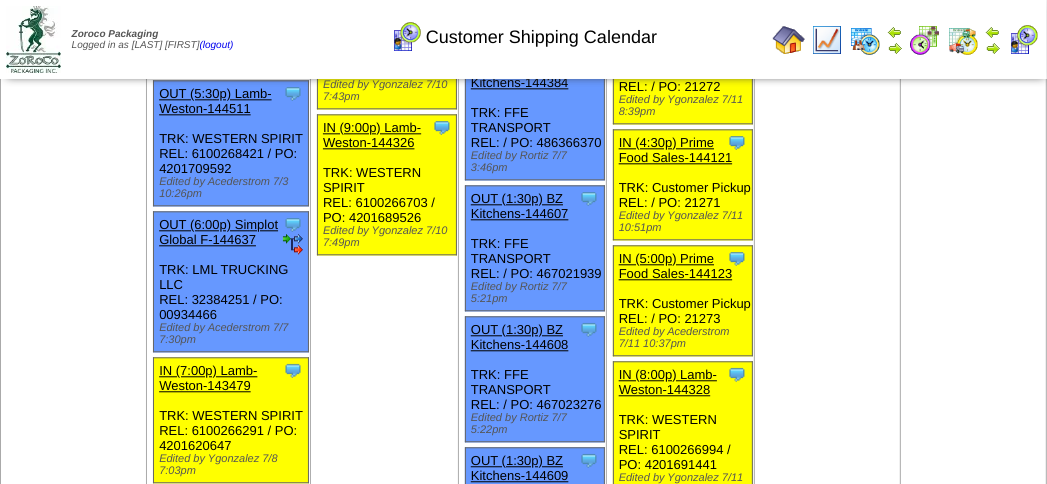 scroll, scrollTop: 3300, scrollLeft: 0, axis: vertical 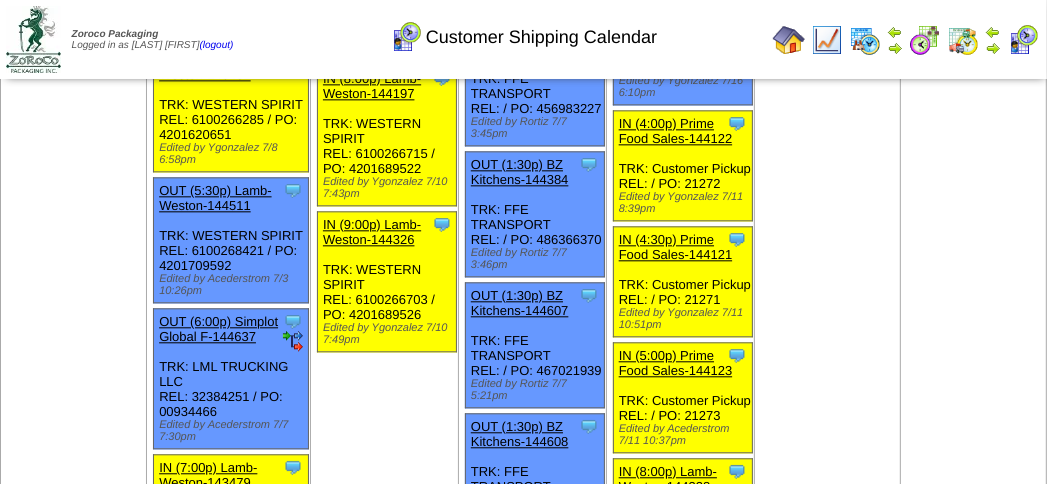 click at bounding box center (827, 40) 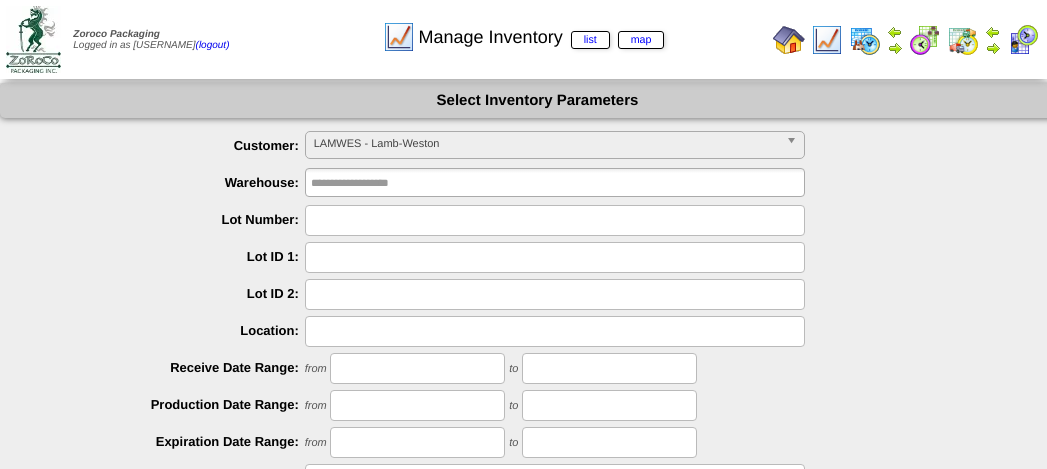 scroll, scrollTop: 0, scrollLeft: 0, axis: both 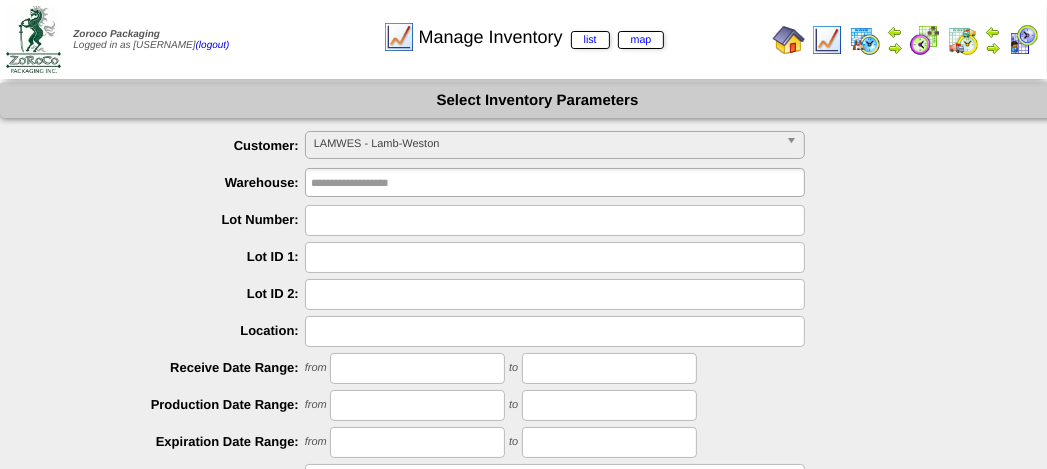 click on "LAMWES - Lamb-Weston" at bounding box center [546, 144] 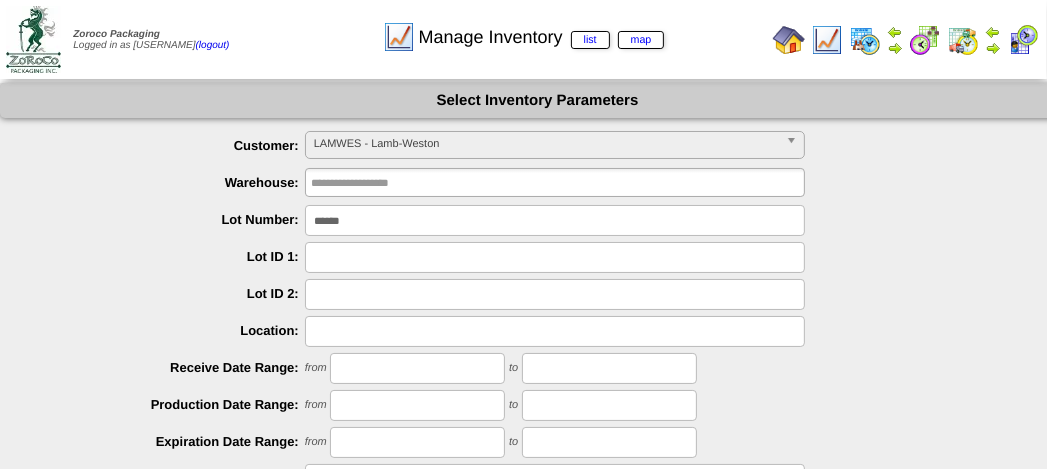 type on "******" 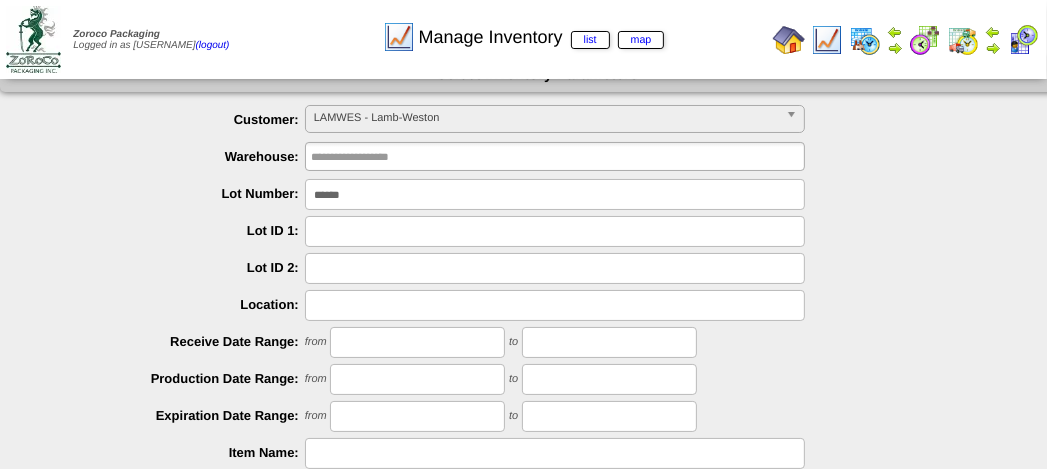 scroll, scrollTop: 100, scrollLeft: 0, axis: vertical 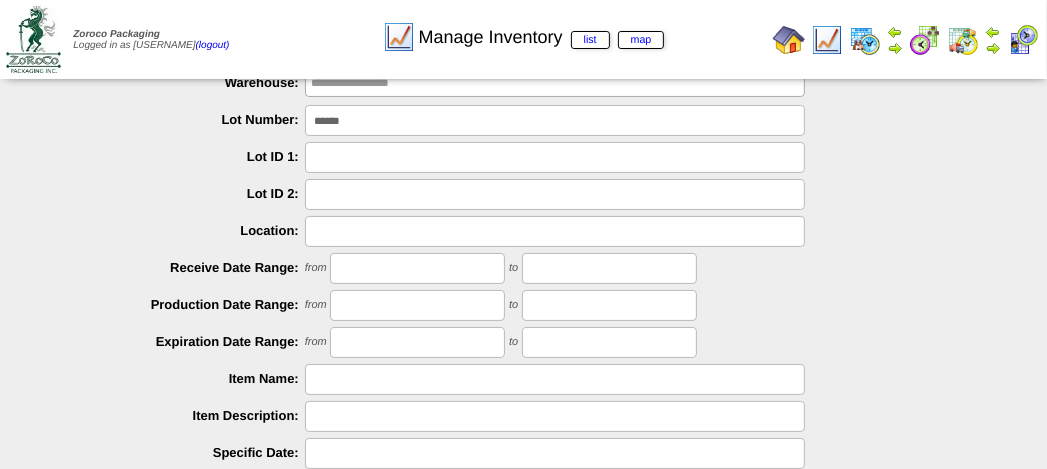 click on "******" at bounding box center (555, 120) 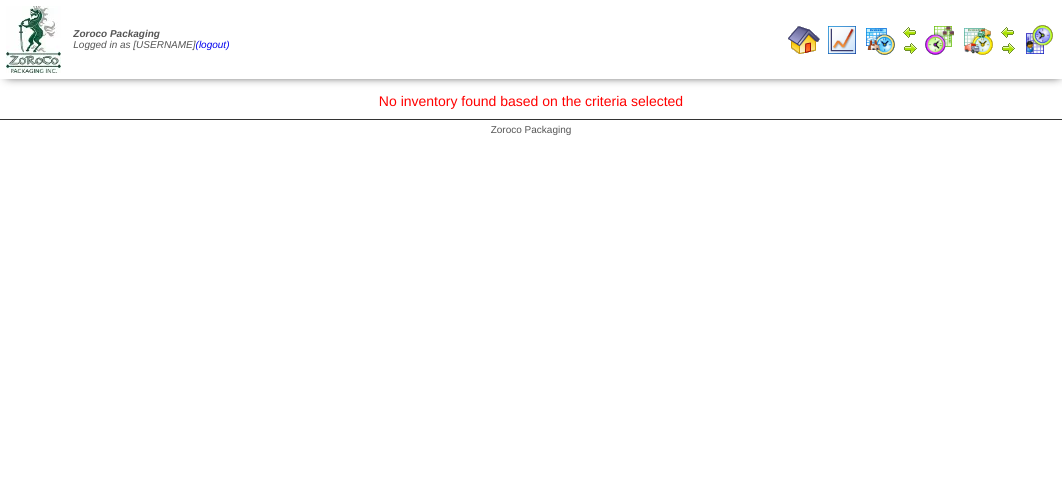 scroll, scrollTop: 0, scrollLeft: 0, axis: both 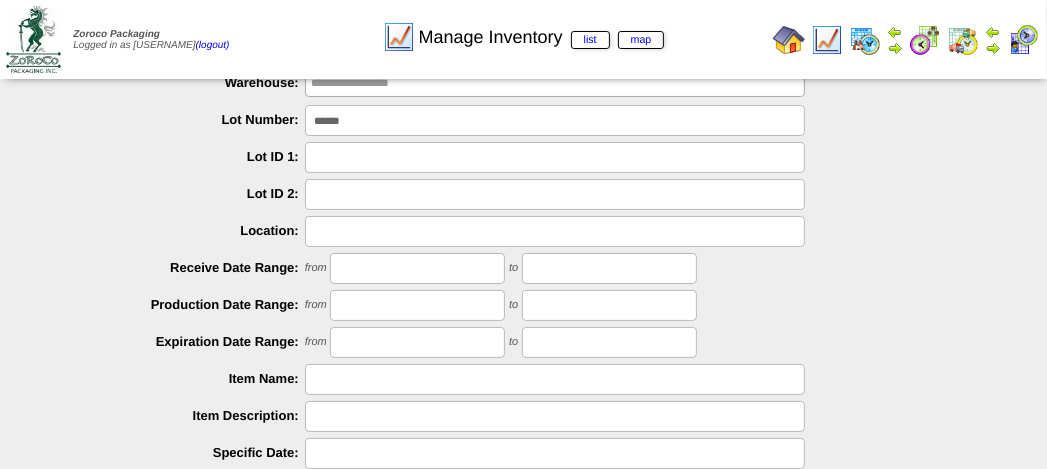 click on "******" at bounding box center (555, 120) 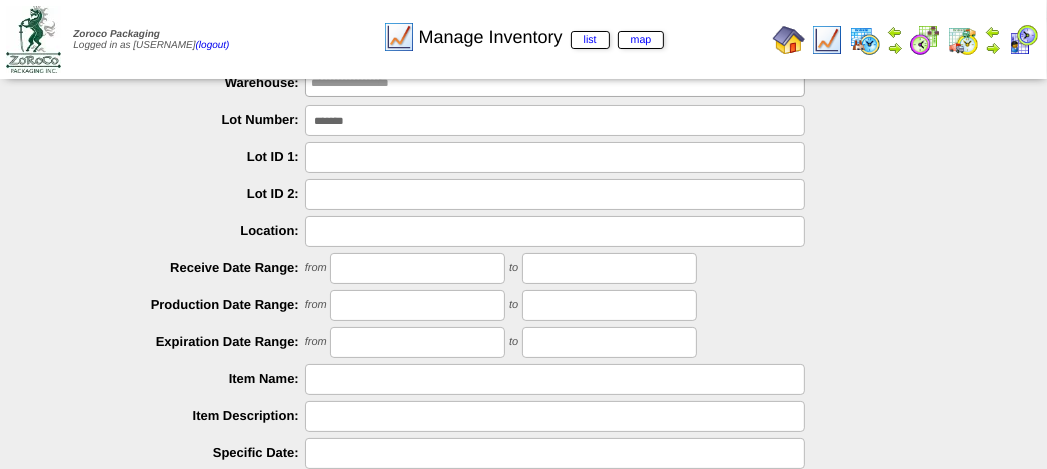 type on "*******" 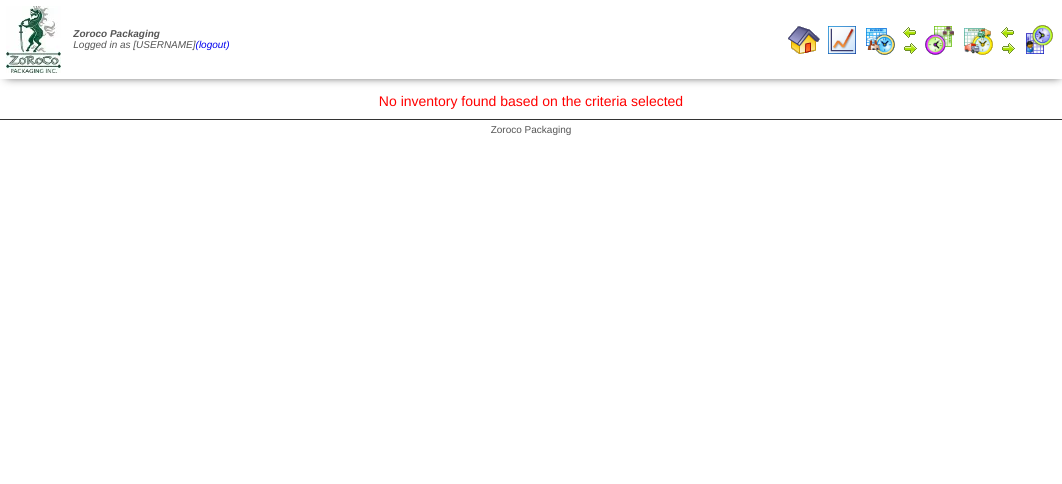 scroll, scrollTop: 0, scrollLeft: 0, axis: both 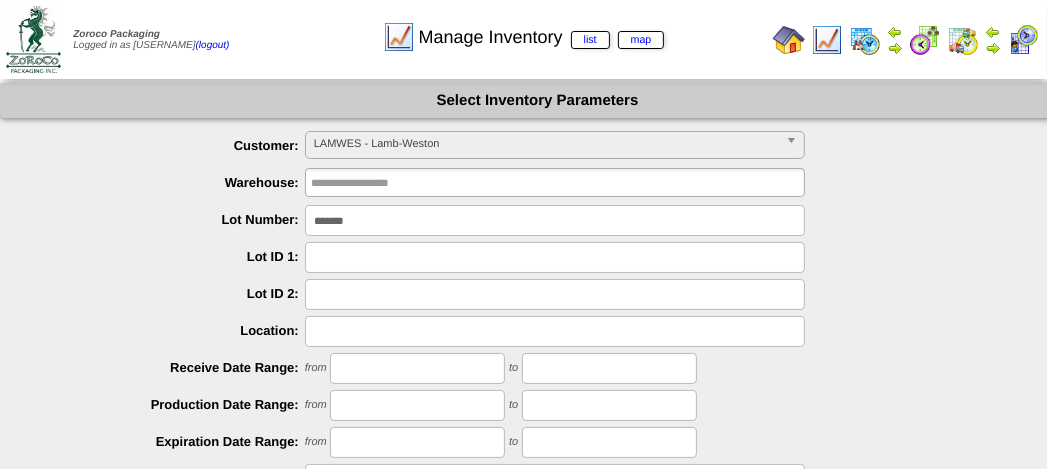 click on "*******" at bounding box center [555, 220] 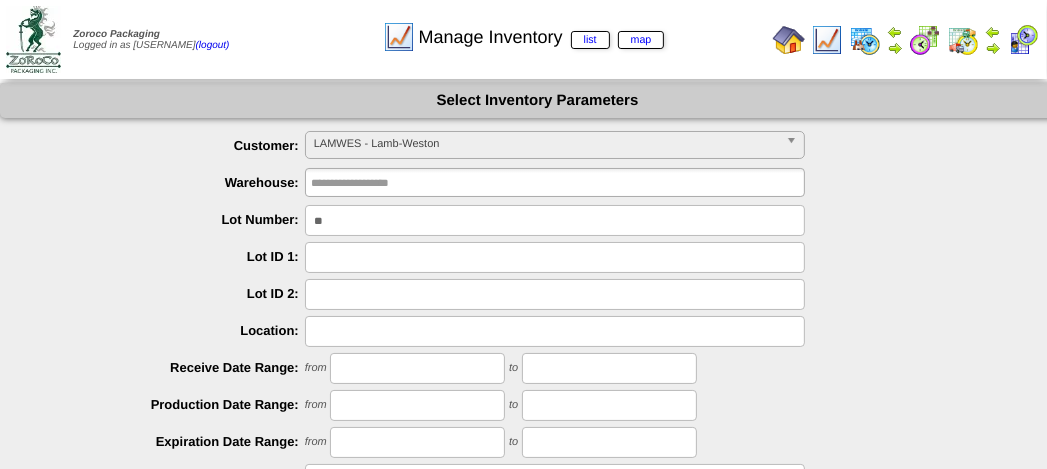 type on "*" 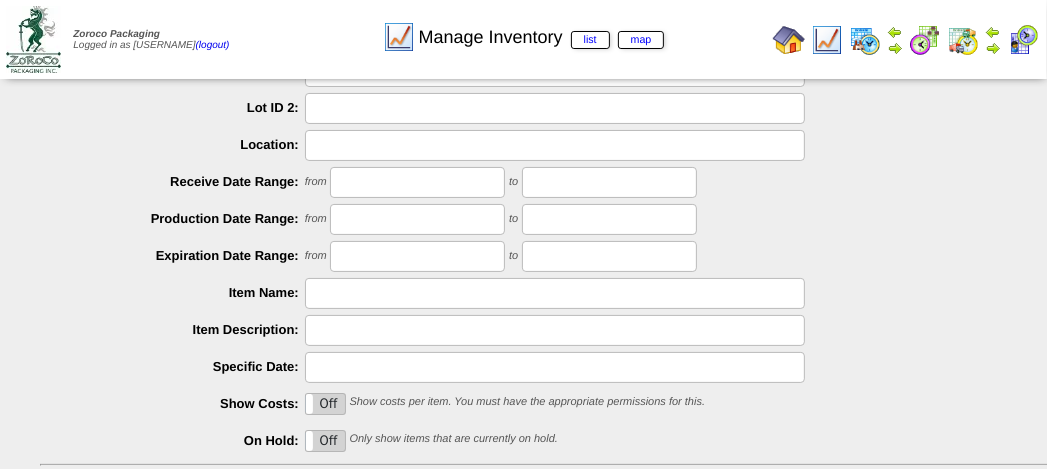 scroll, scrollTop: 300, scrollLeft: 0, axis: vertical 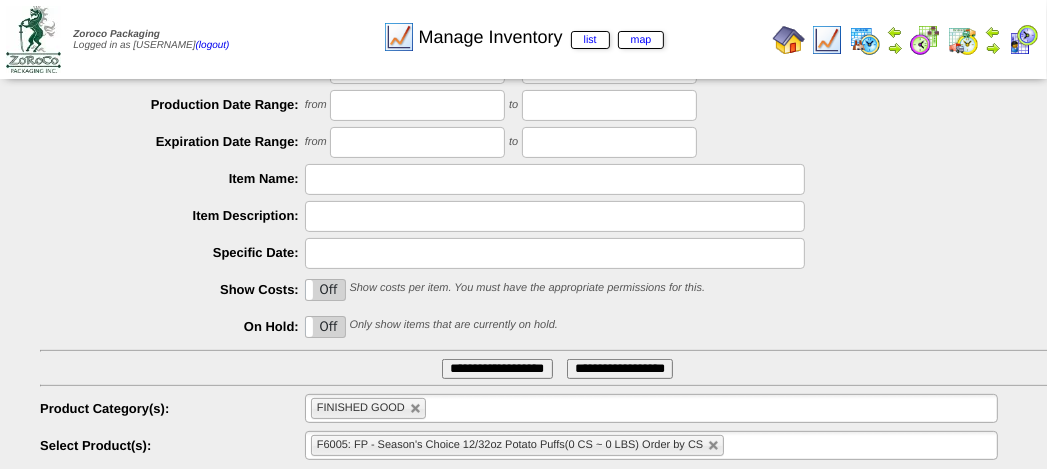 type 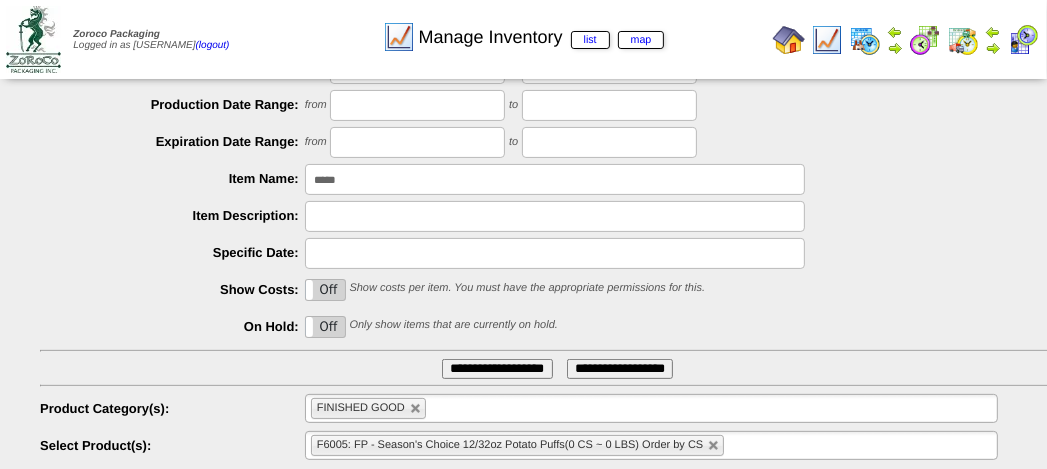 type on "*****" 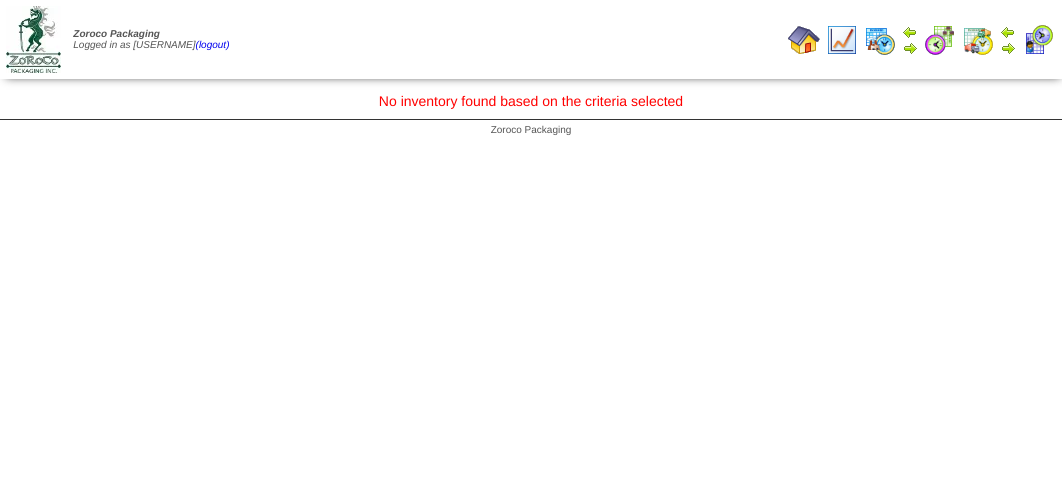 scroll, scrollTop: 0, scrollLeft: 0, axis: both 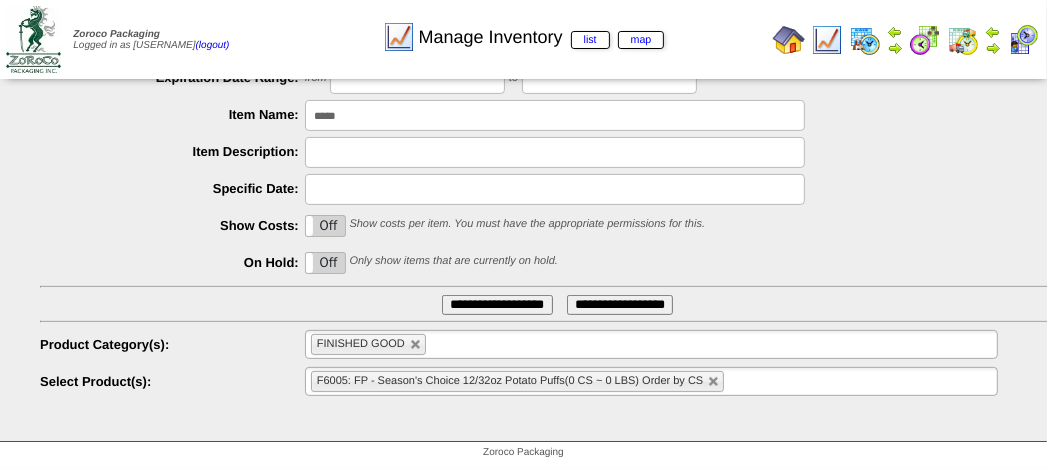 click on "**********" at bounding box center [497, 305] 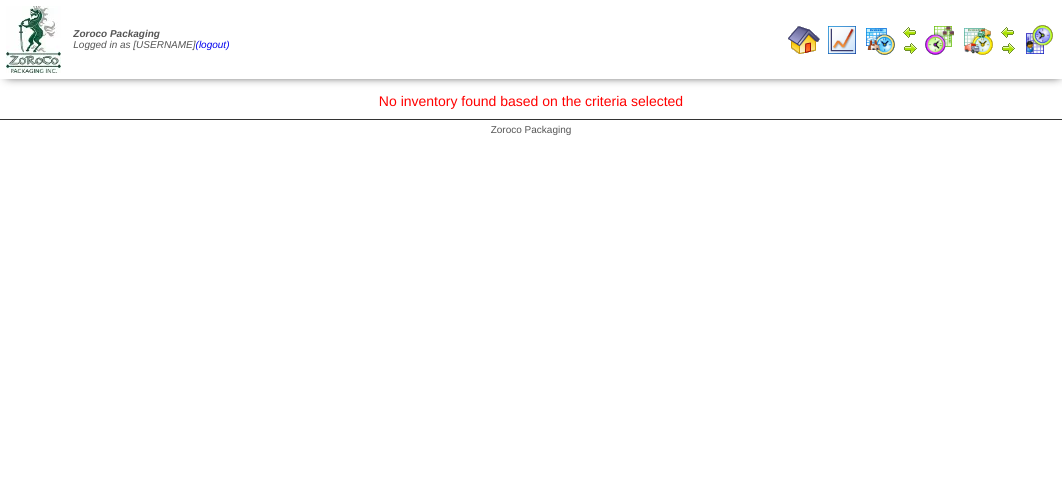 scroll, scrollTop: 0, scrollLeft: 0, axis: both 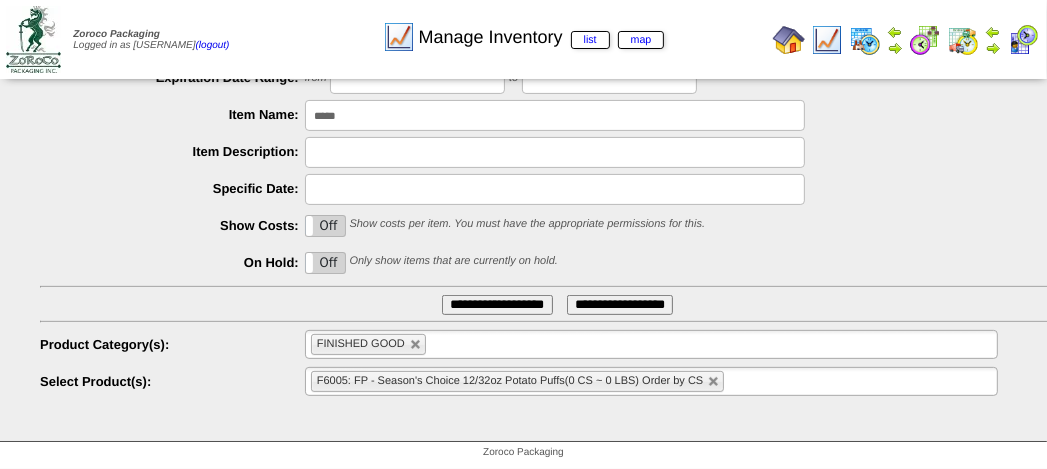 click on "**********" at bounding box center (497, 305) 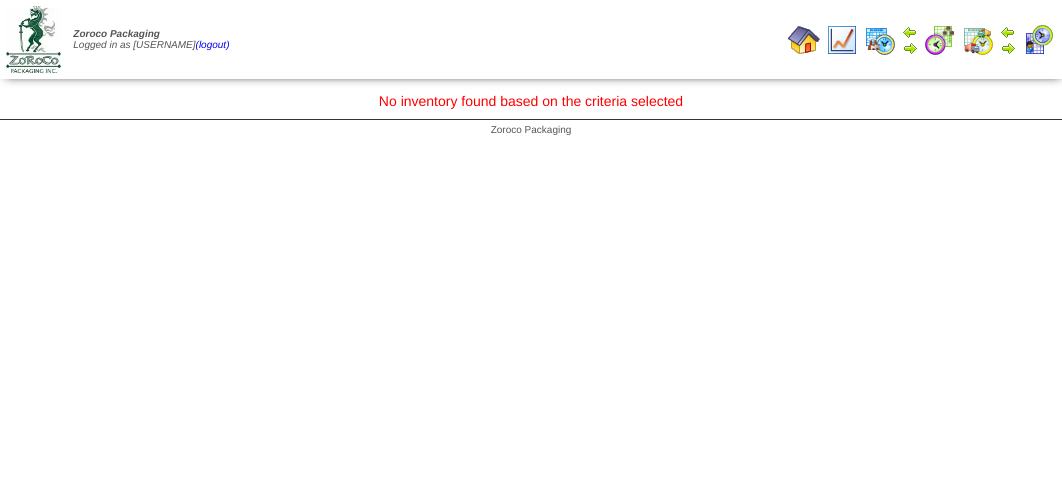 scroll, scrollTop: 0, scrollLeft: 0, axis: both 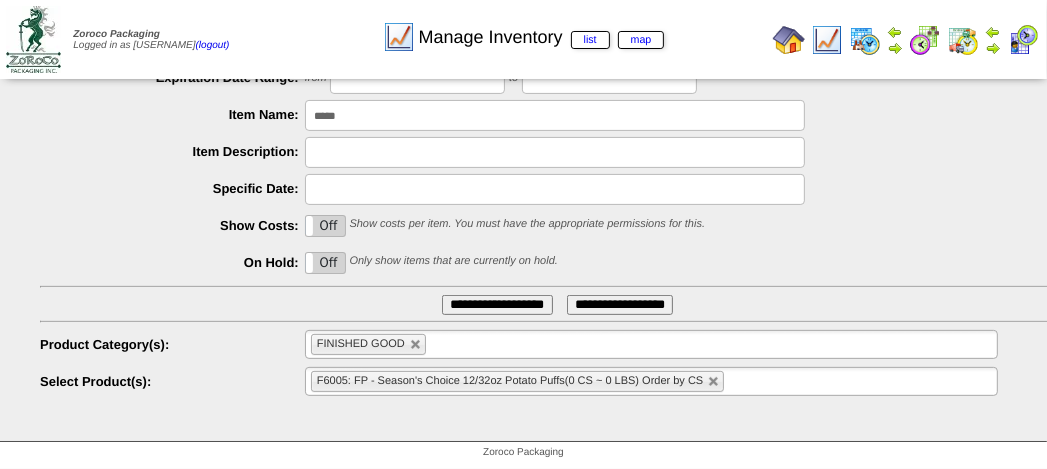 click on "*****" at bounding box center (555, 115) 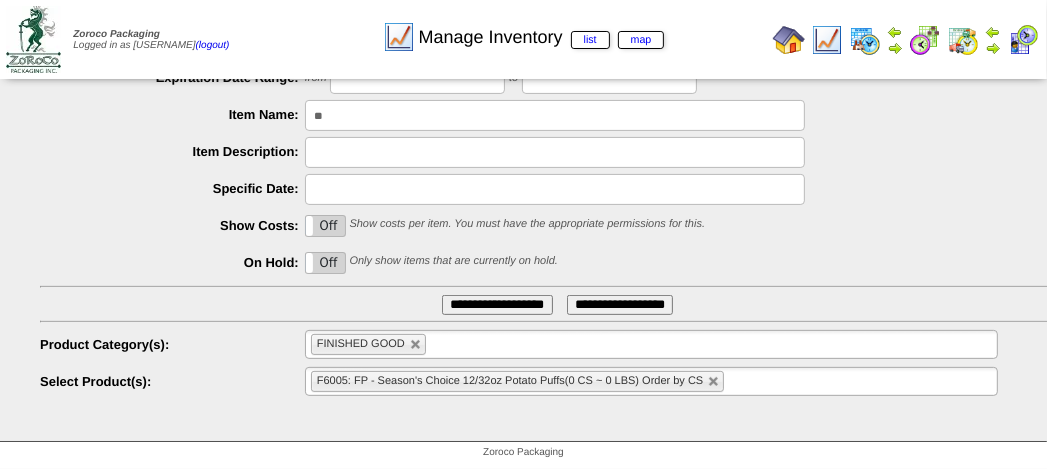 type on "*" 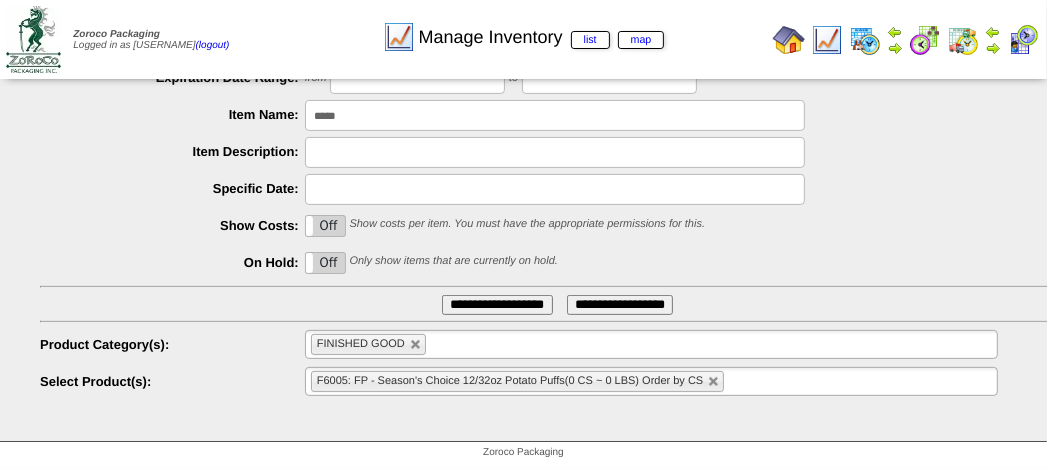 type on "*****" 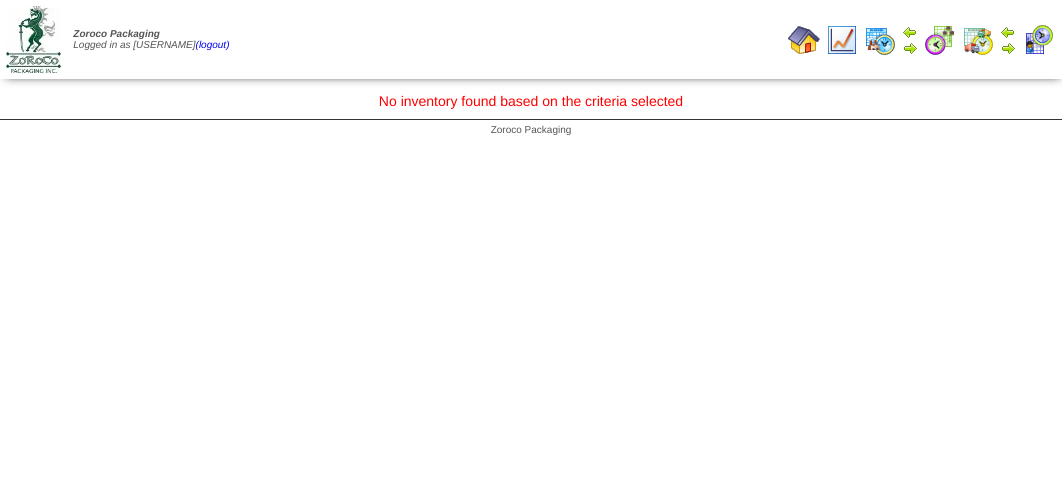scroll, scrollTop: 0, scrollLeft: 0, axis: both 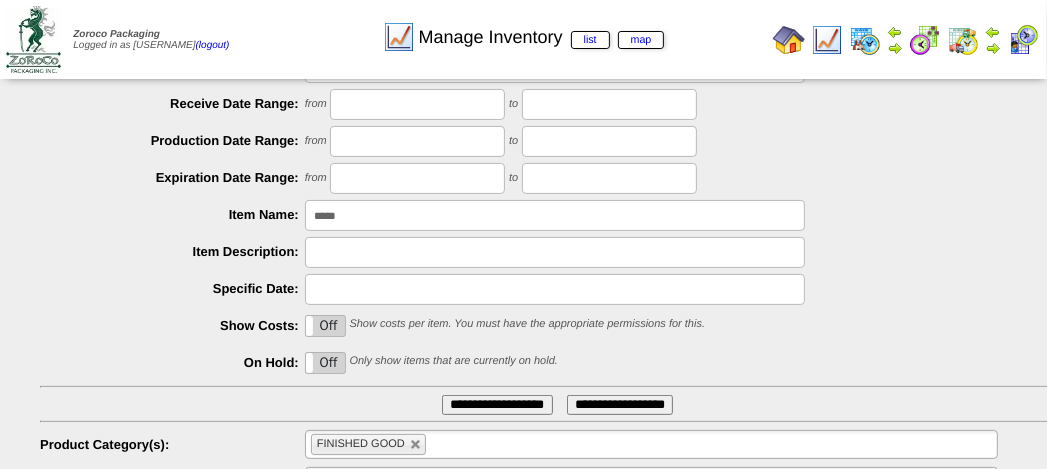 click on "*****" at bounding box center (555, 215) 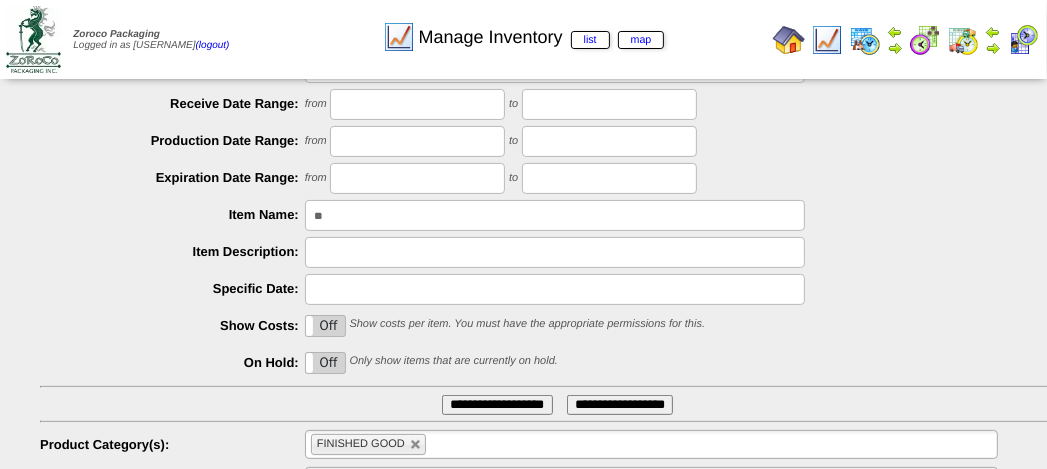 type on "*" 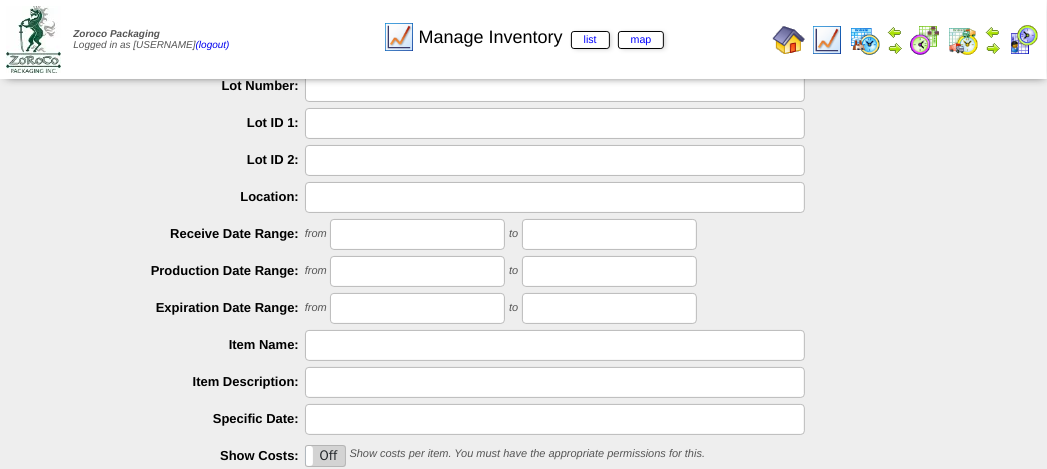 scroll, scrollTop: 300, scrollLeft: 0, axis: vertical 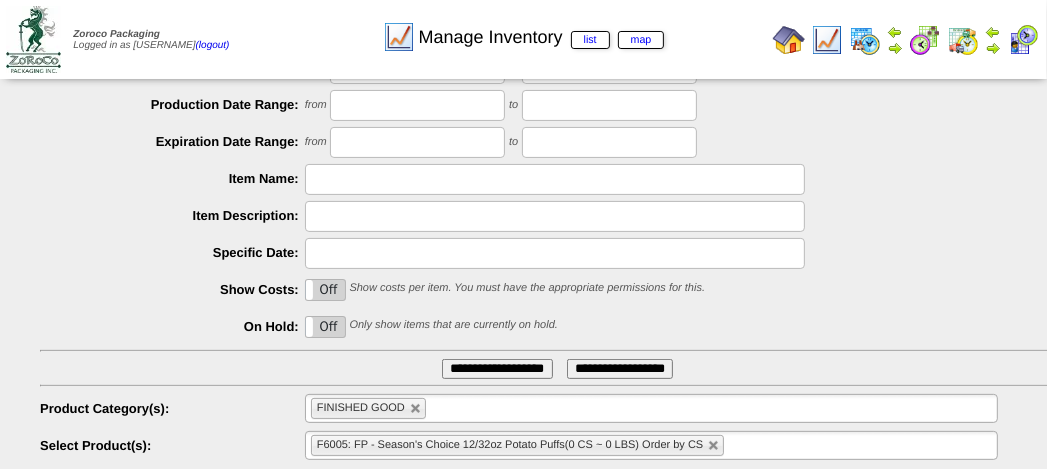 type 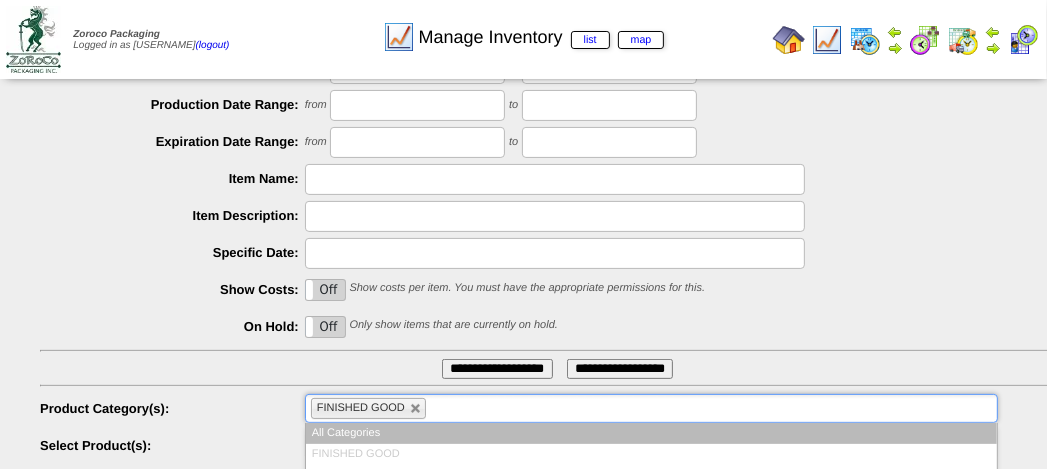 click on "FINISHED GOOD" at bounding box center [361, 408] 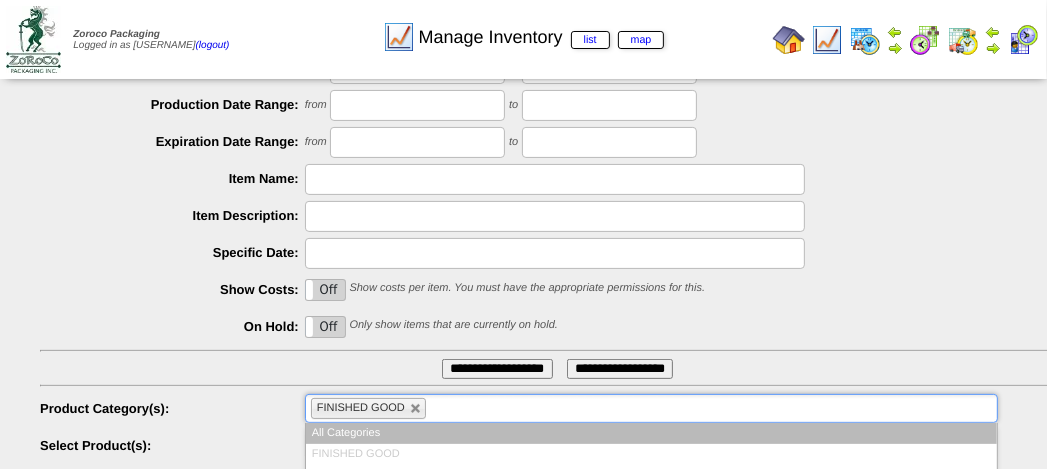 click on "FINISHED GOOD" at bounding box center (361, 408) 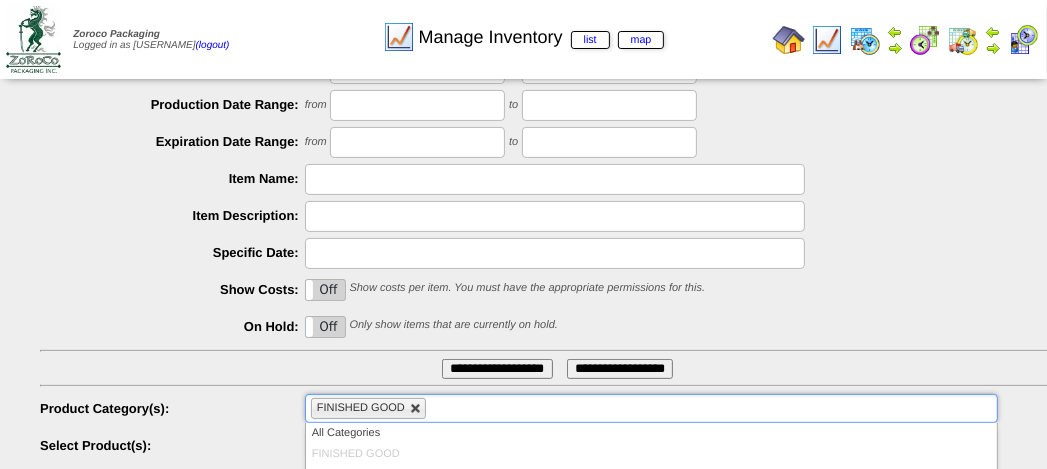 click at bounding box center (416, 409) 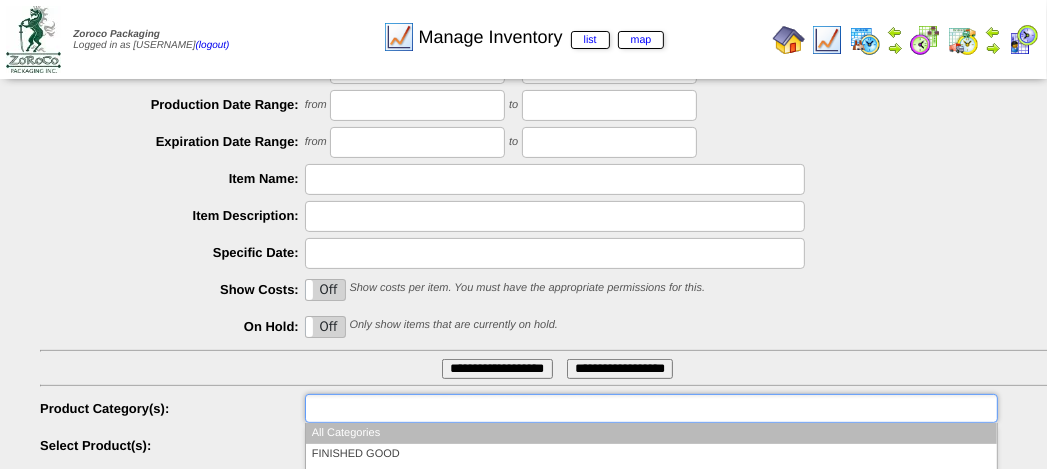 click at bounding box center (651, 408) 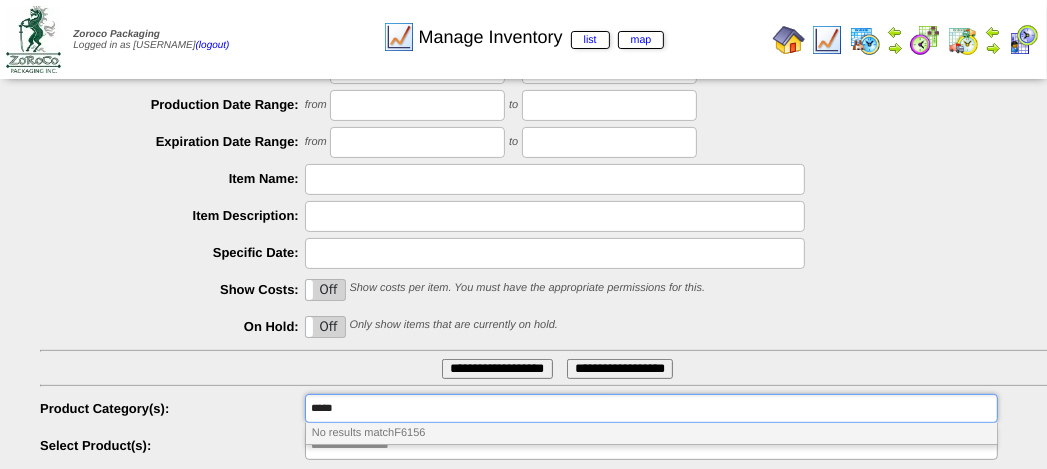 type on "**********" 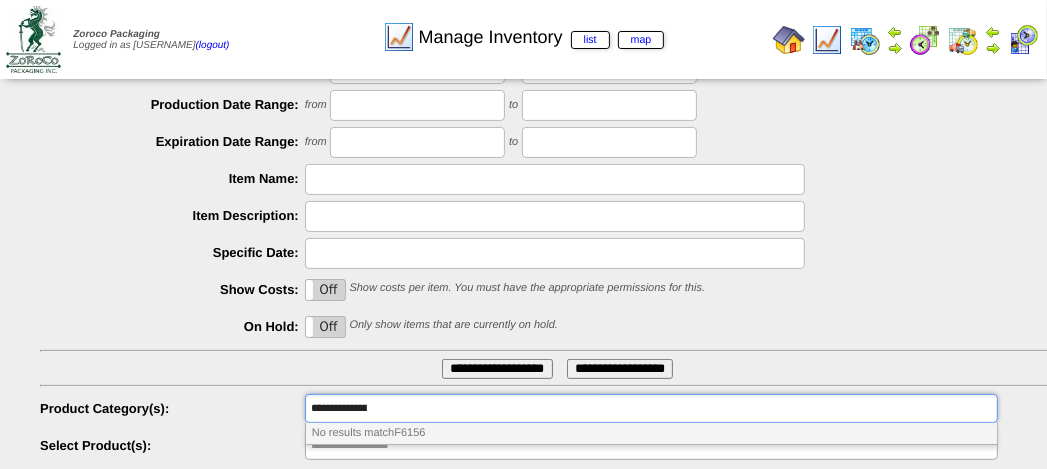 click on "**********" at bounding box center (497, 369) 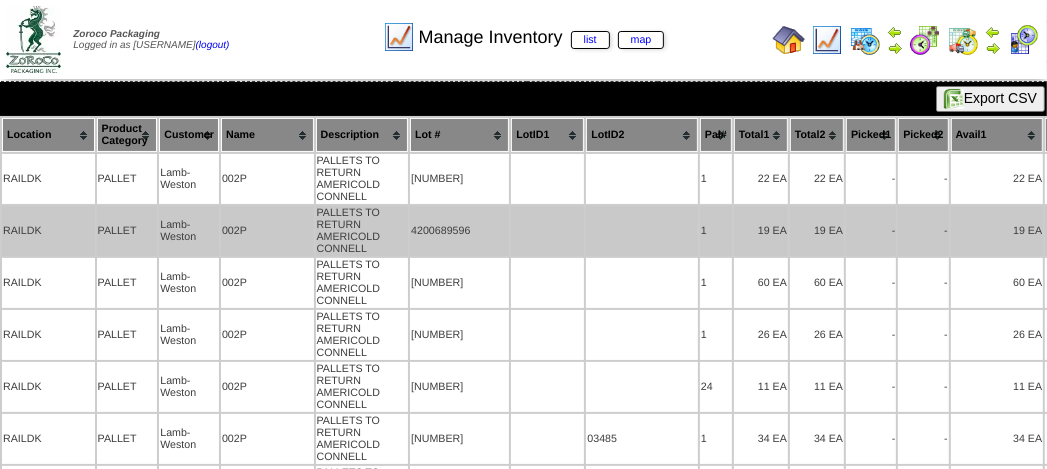scroll, scrollTop: 100, scrollLeft: 0, axis: vertical 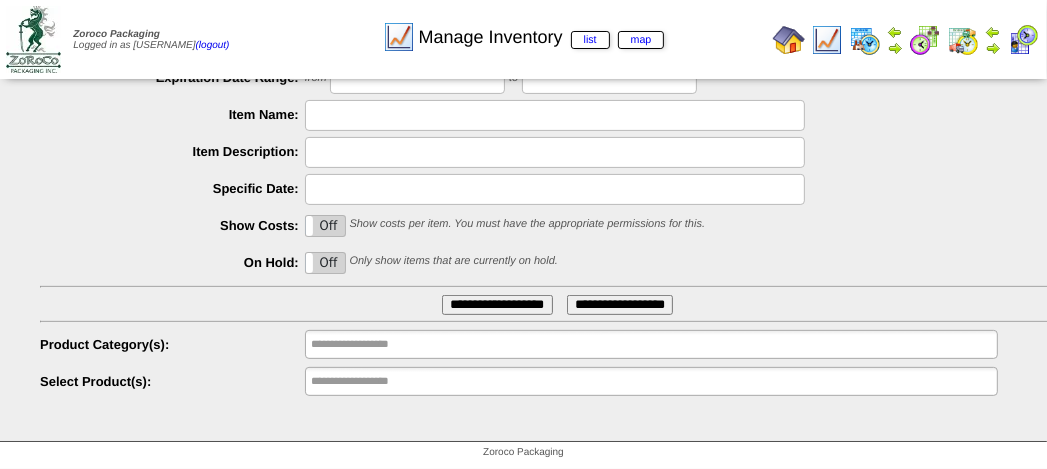 type 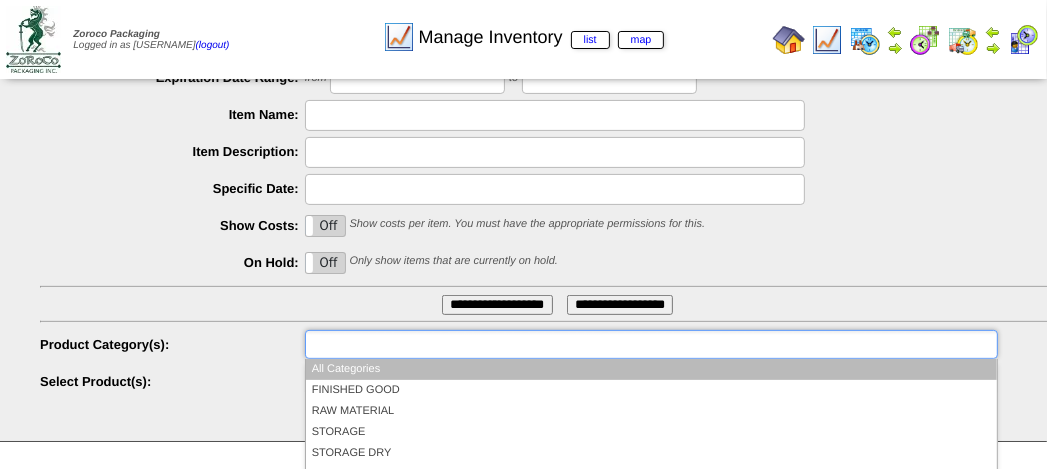 click at bounding box center [651, 344] 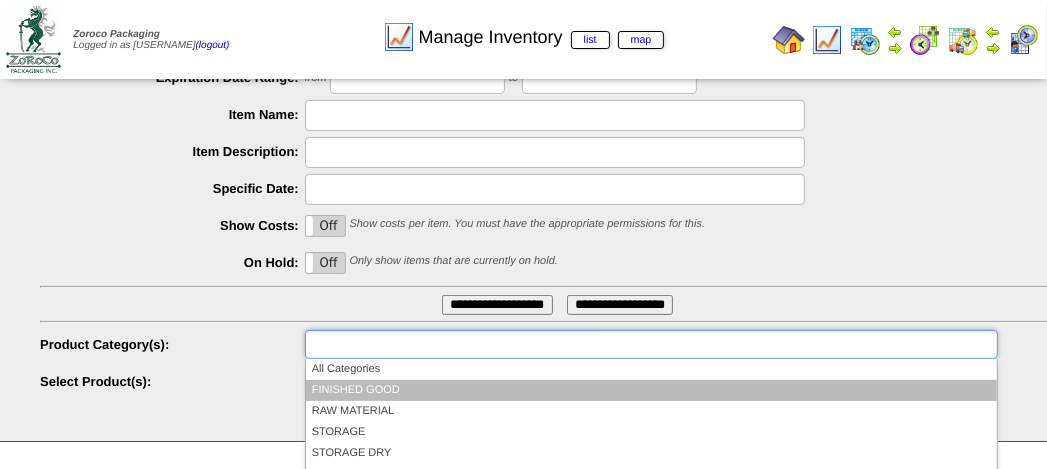 click on "FINISHED GOOD" at bounding box center [651, 390] 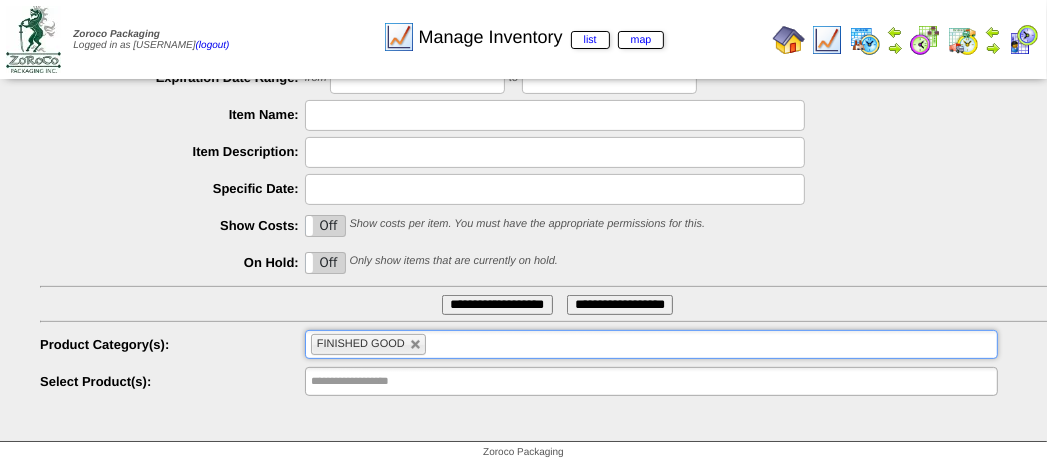 type 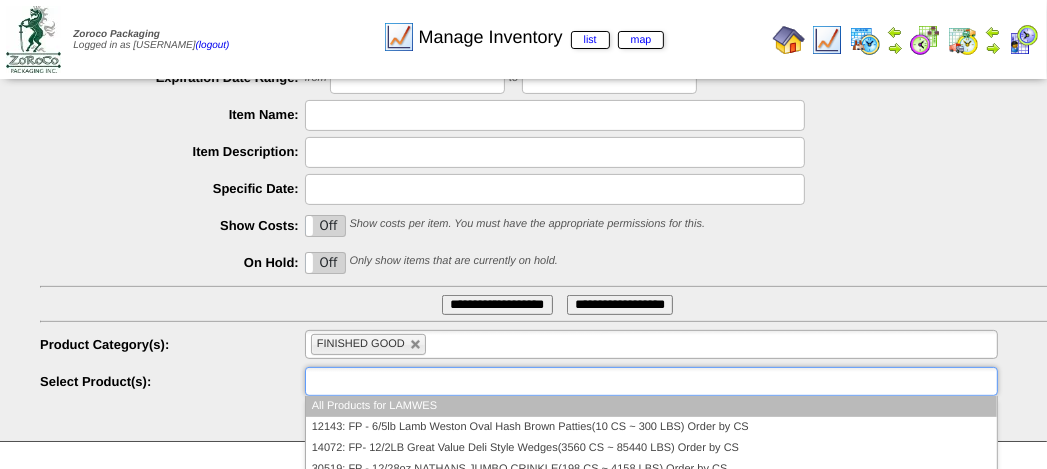 click at bounding box center [375, 381] 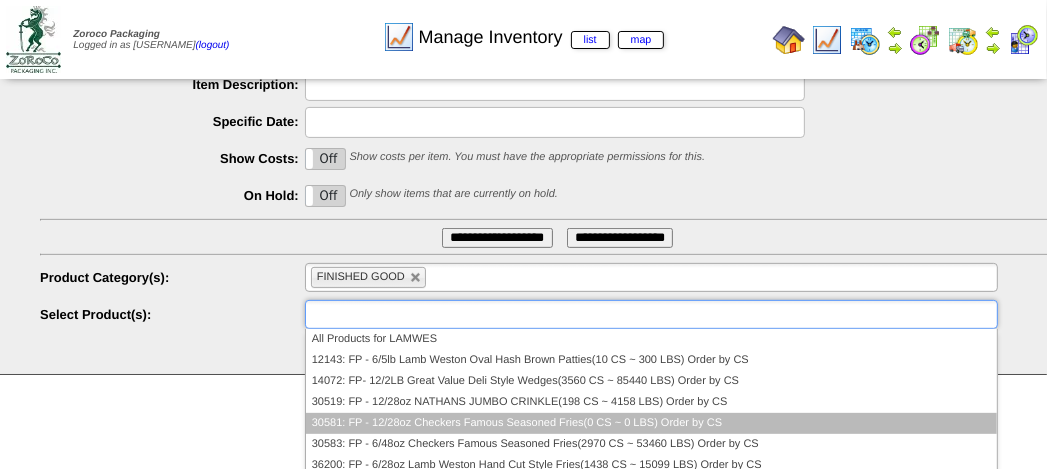 scroll, scrollTop: 464, scrollLeft: 0, axis: vertical 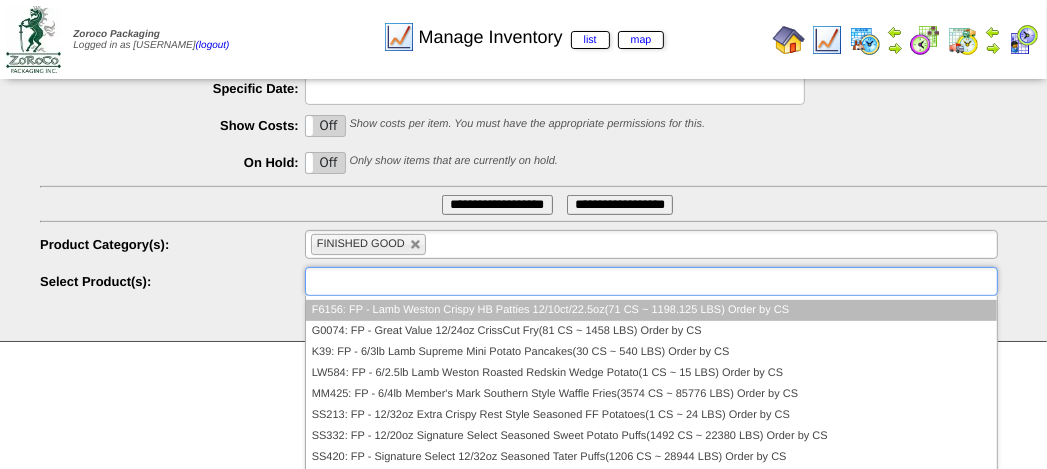 click on "F6156: FP - Lamb Weston Crispy HB Patties 12/10ct/22.5oz(71 CS ~ 1198.125 LBS) Order by CS" at bounding box center (651, 310) 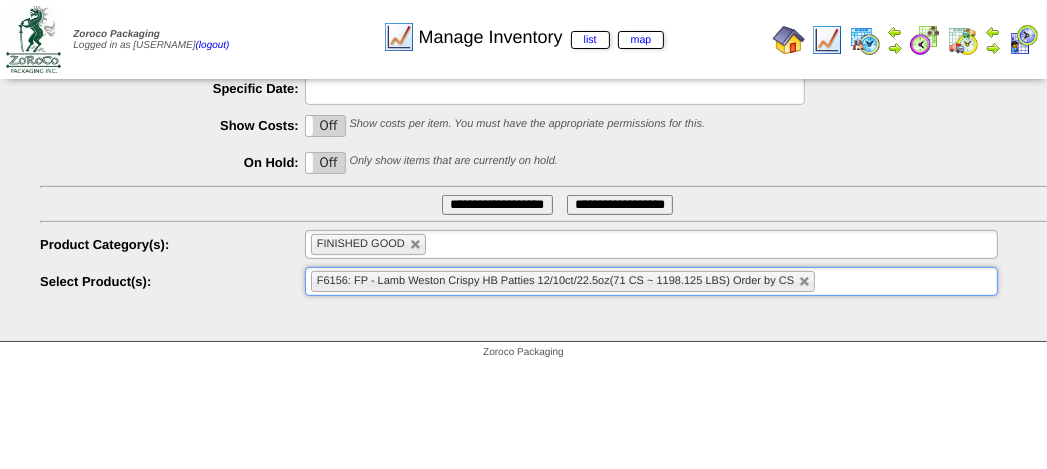 click on "**********" at bounding box center [497, 205] 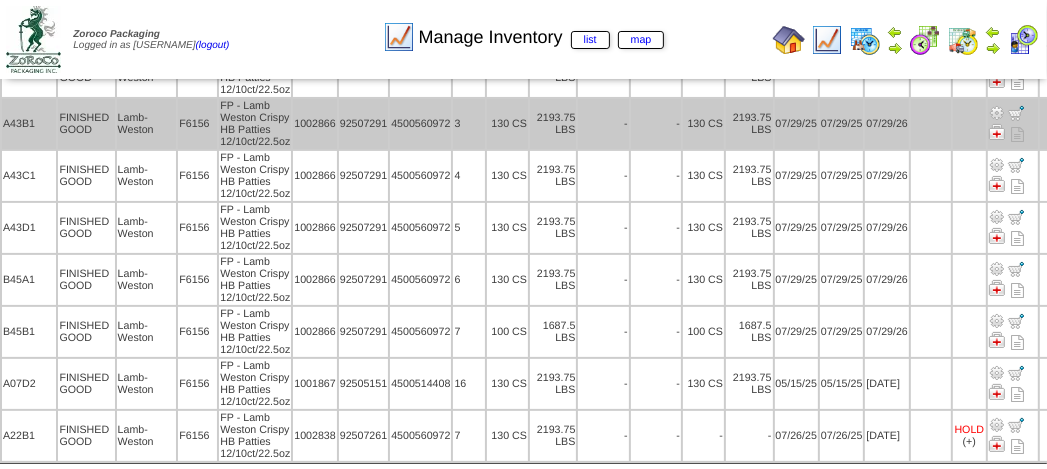 scroll, scrollTop: 289, scrollLeft: 0, axis: vertical 